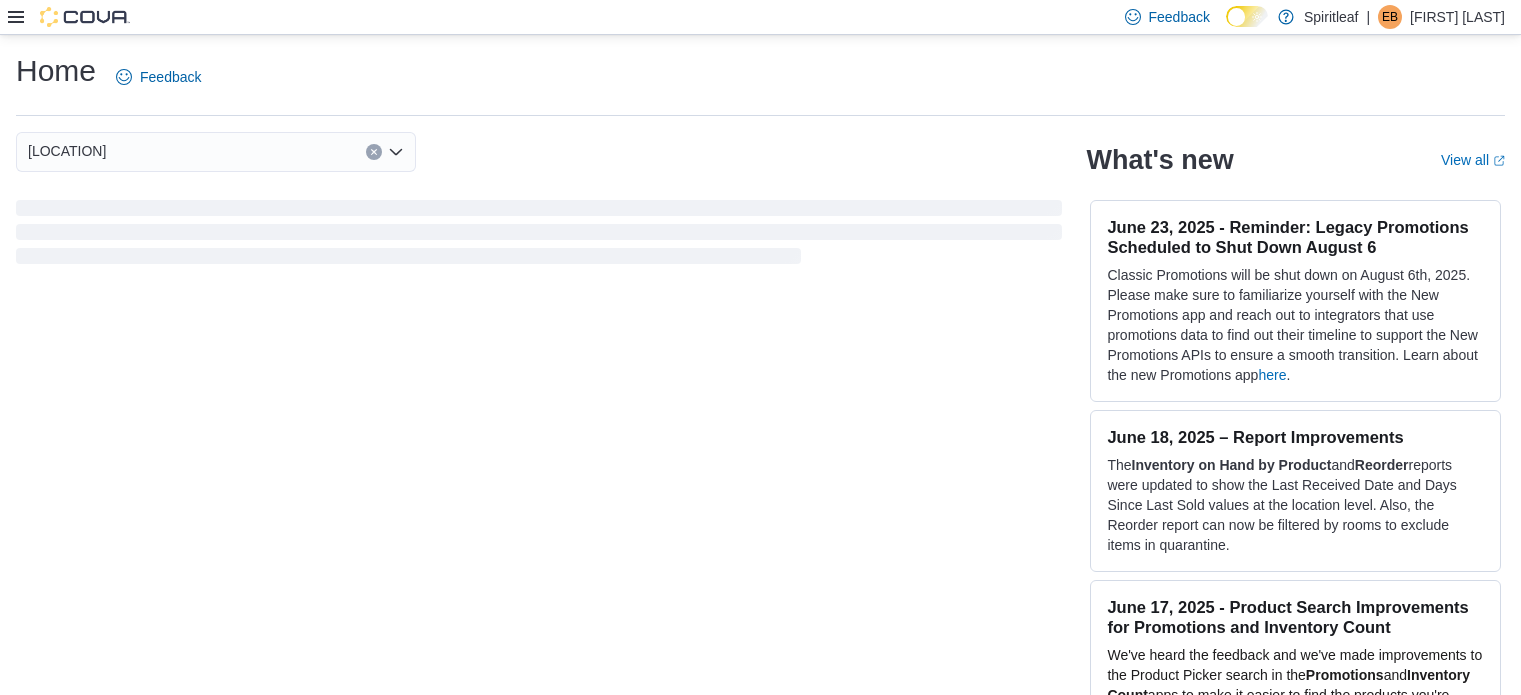 scroll, scrollTop: 0, scrollLeft: 0, axis: both 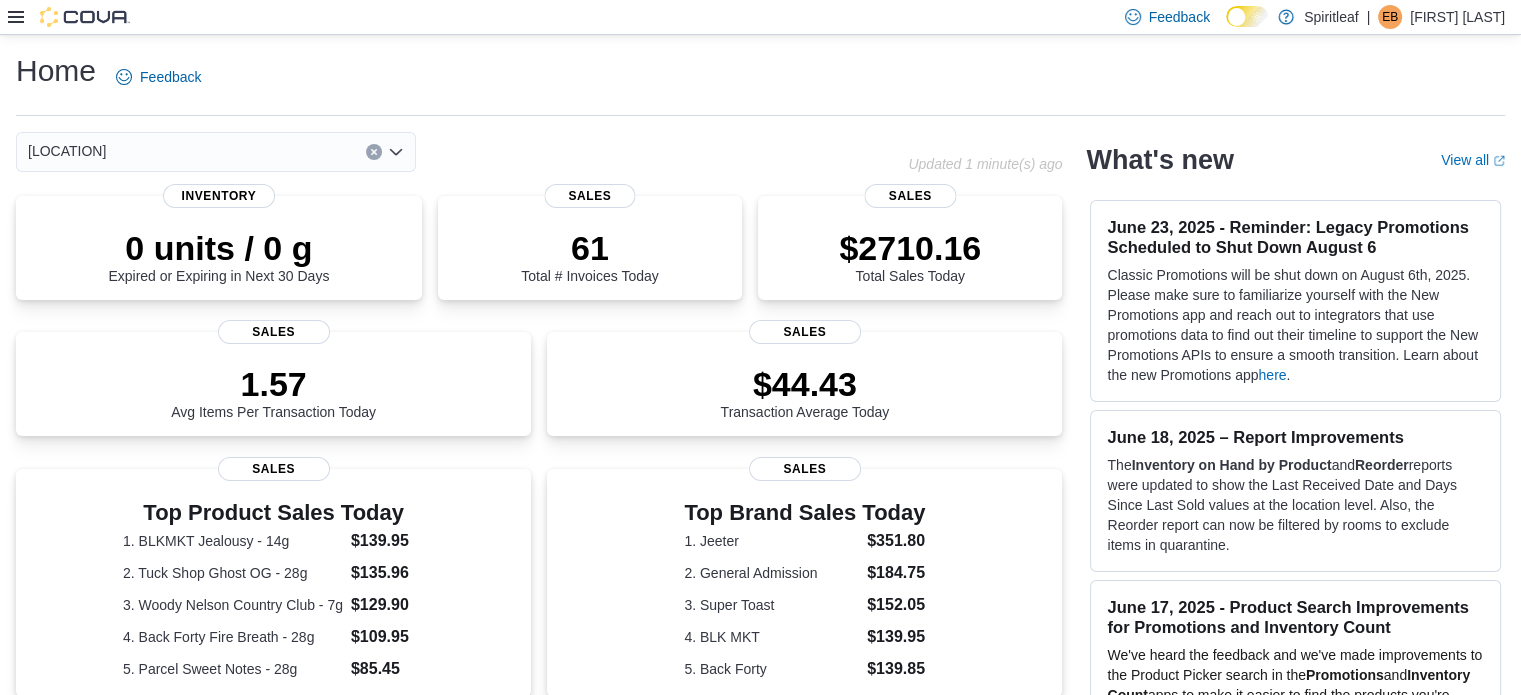 click 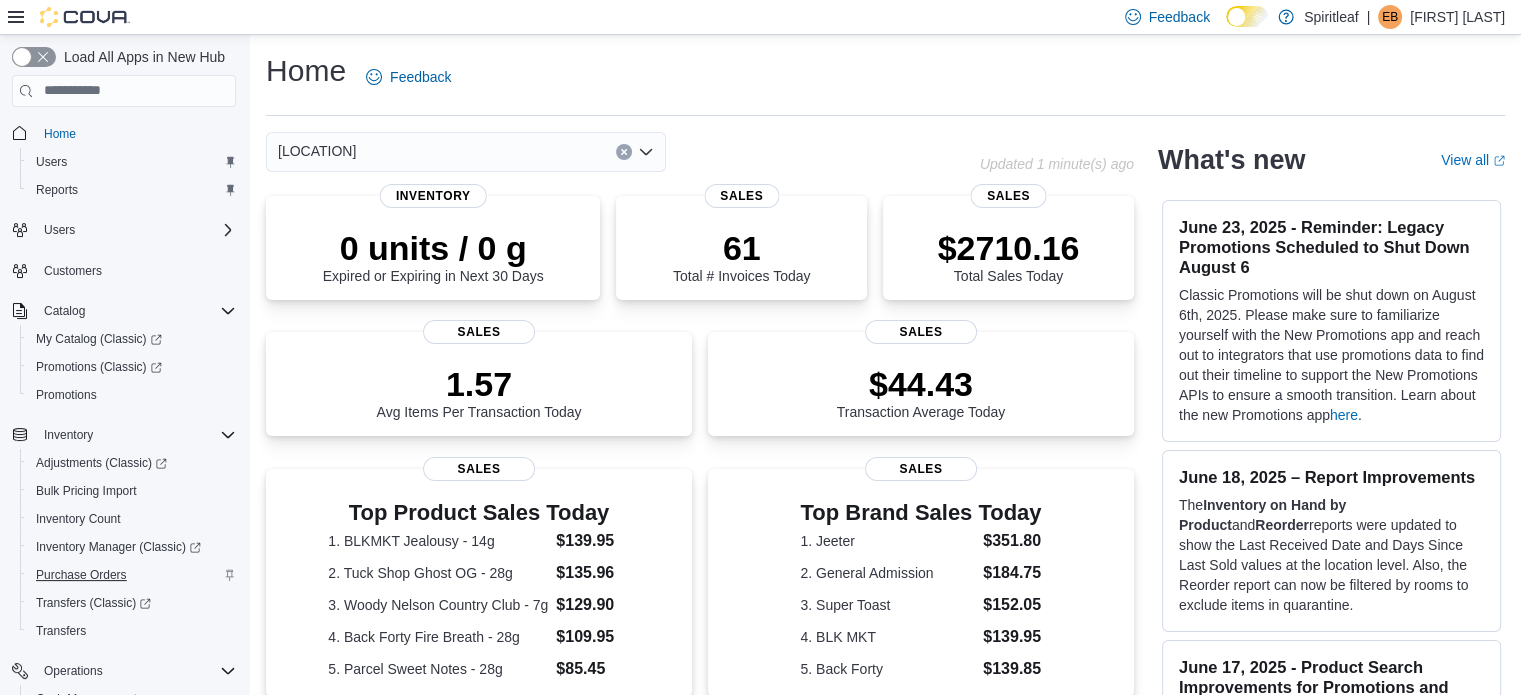 scroll, scrollTop: 228, scrollLeft: 0, axis: vertical 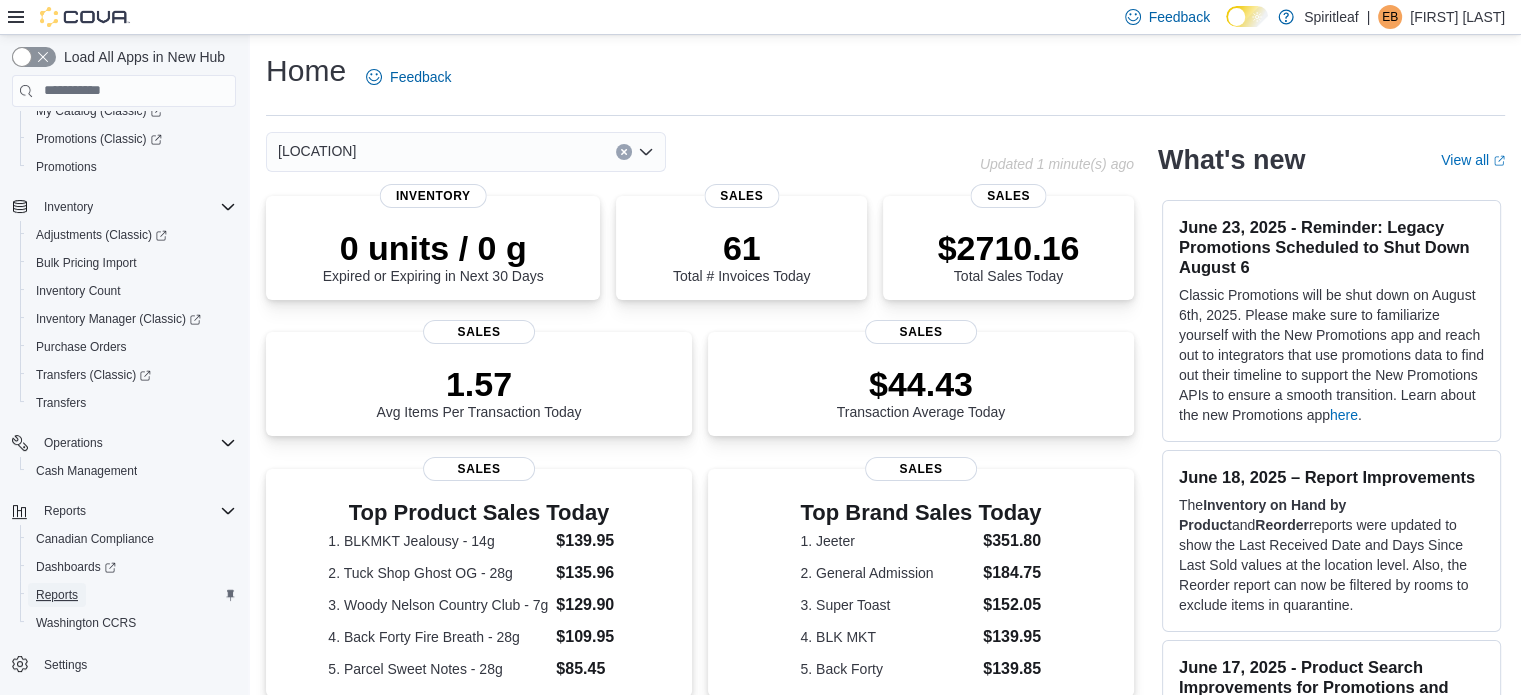 click on "Reports" at bounding box center (57, 595) 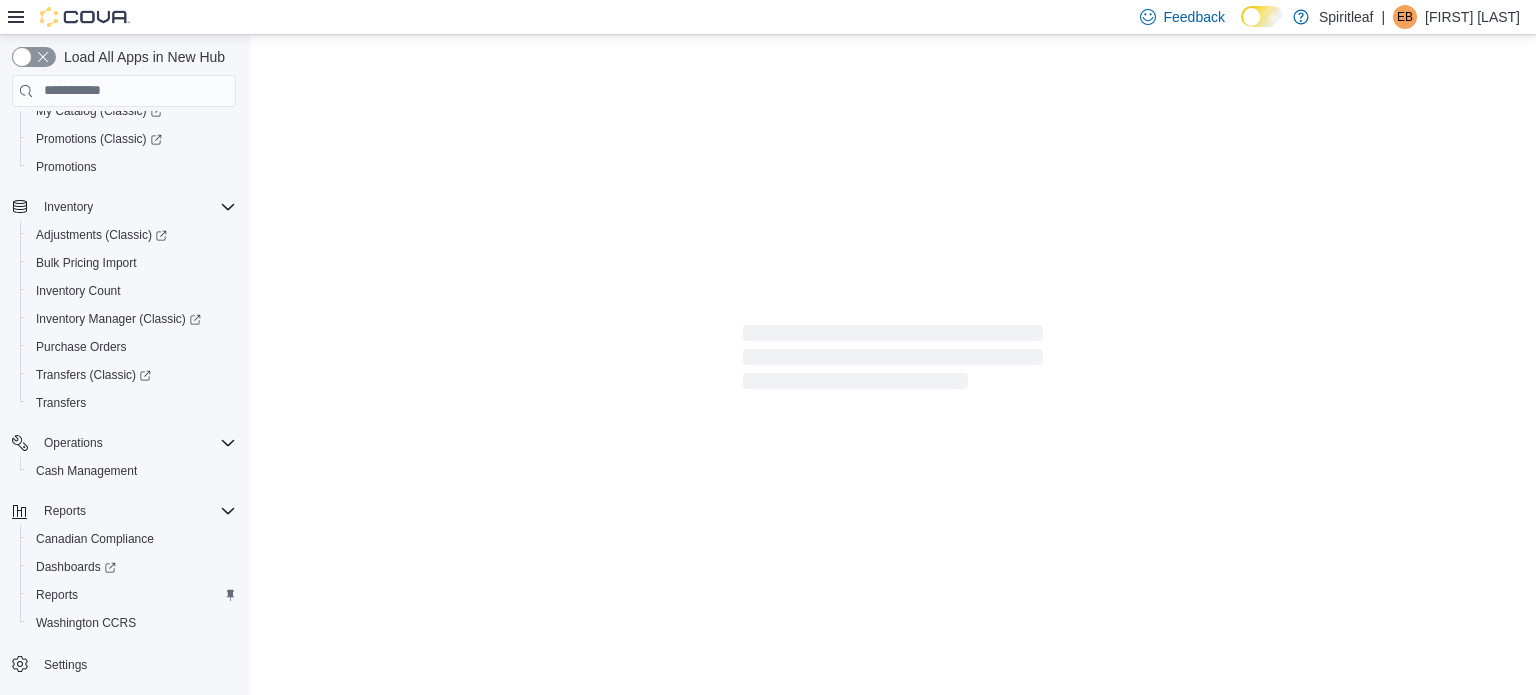 click 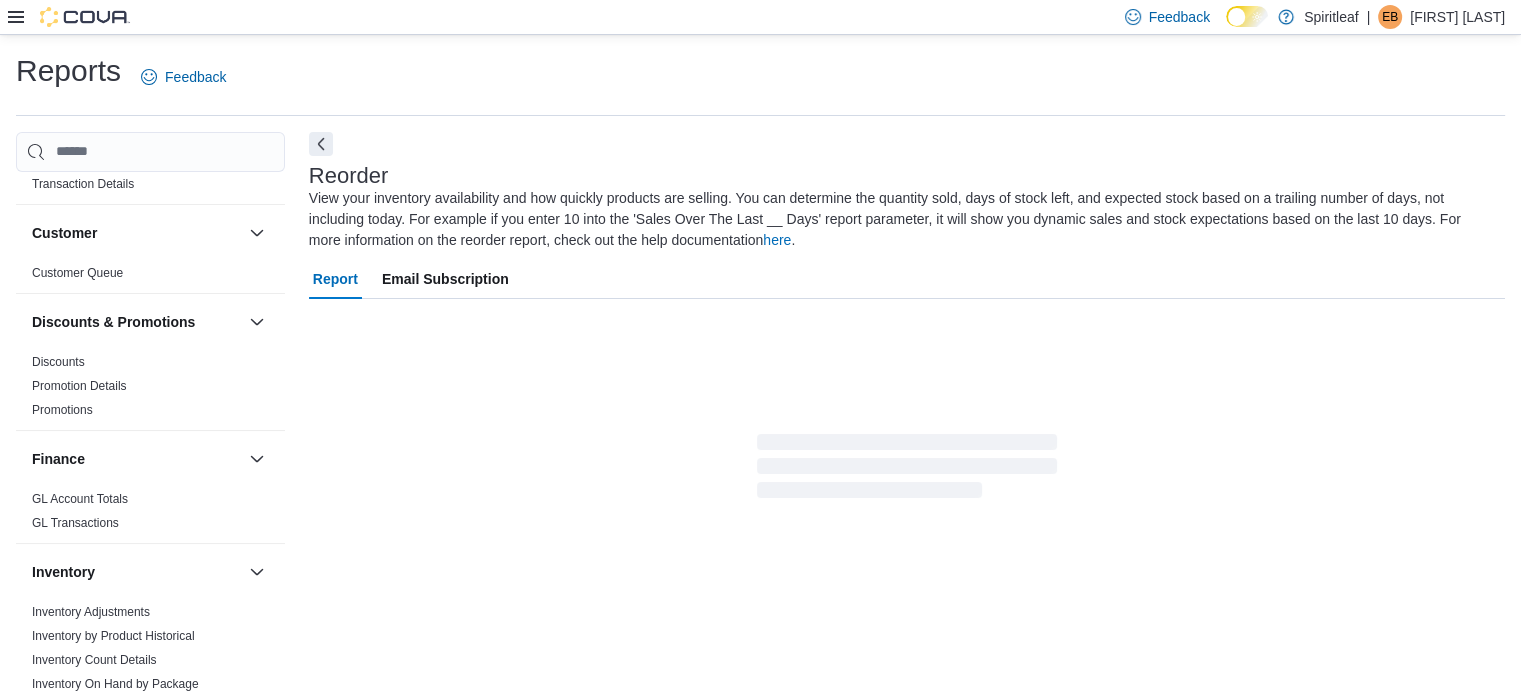 scroll, scrollTop: 516, scrollLeft: 0, axis: vertical 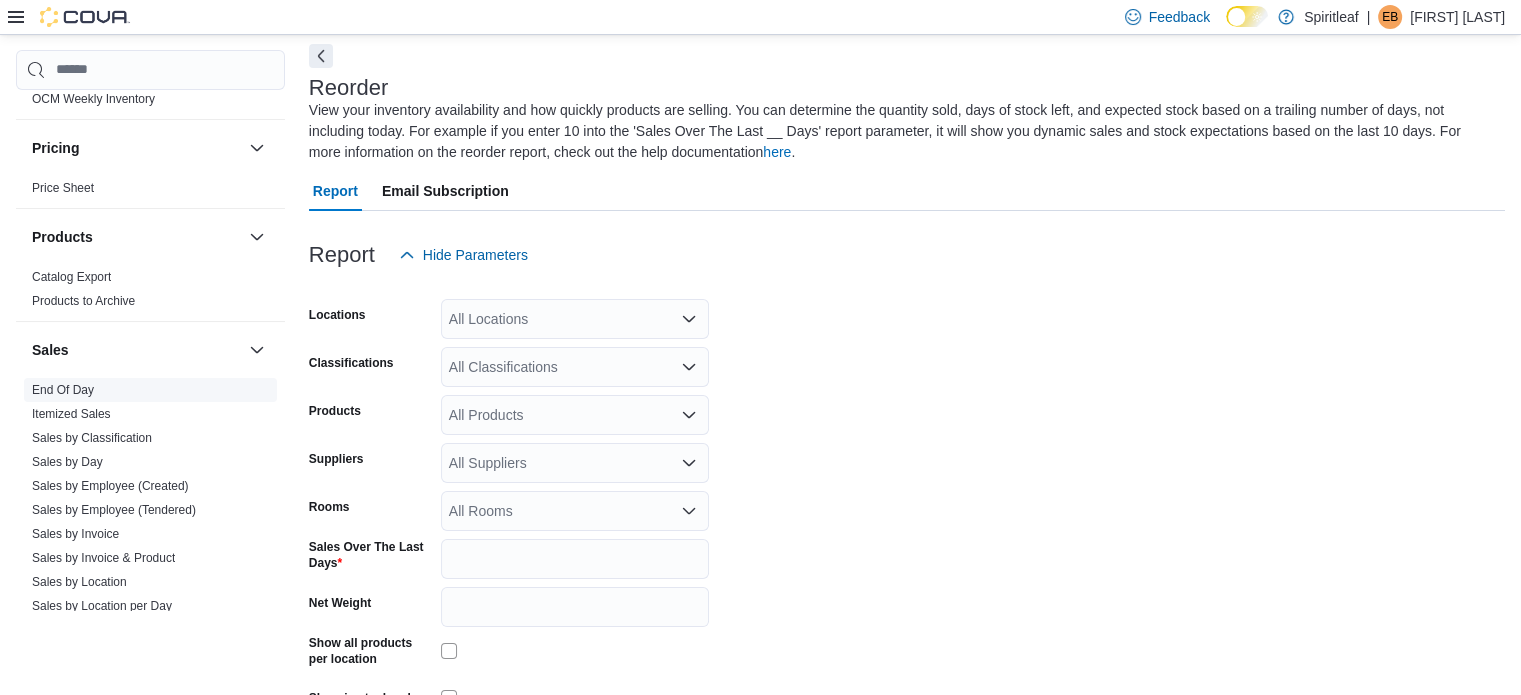 click on "End Of Day" at bounding box center (63, 390) 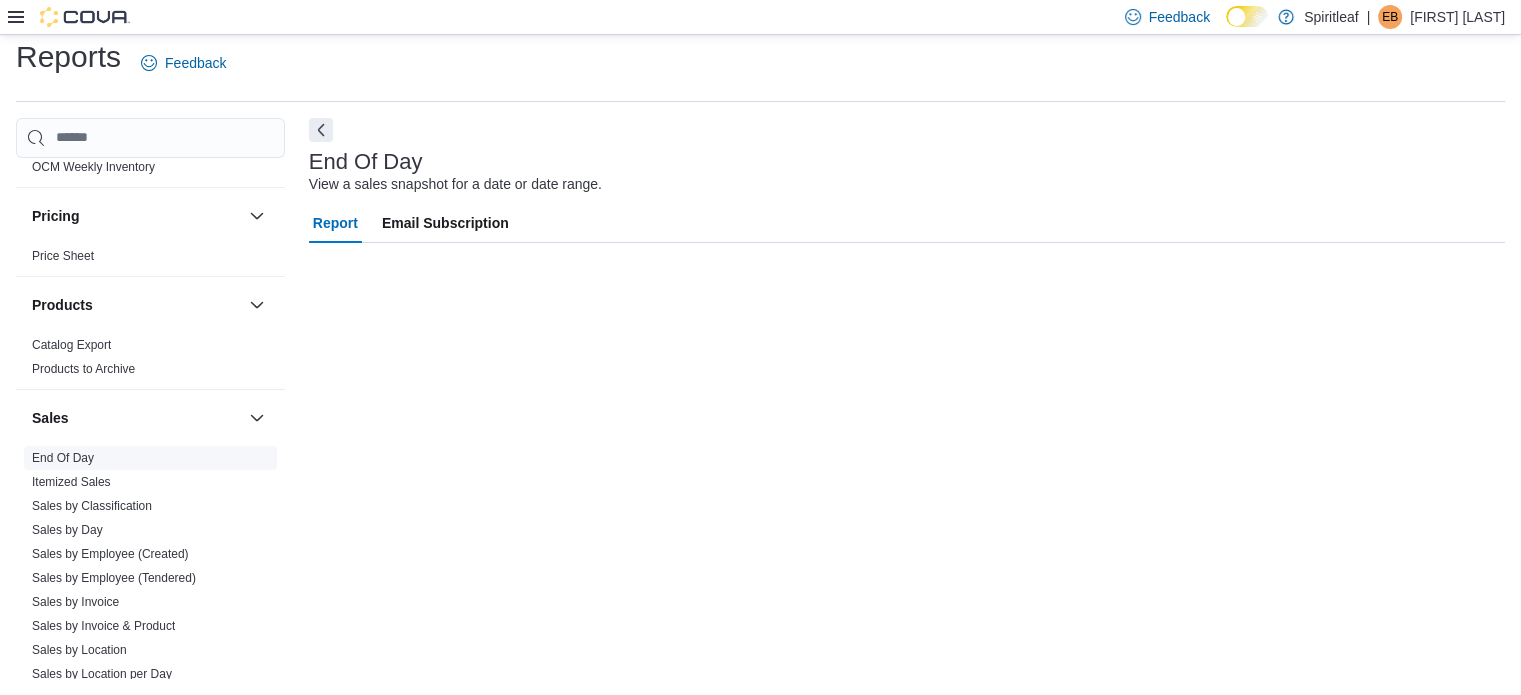 scroll, scrollTop: 13, scrollLeft: 0, axis: vertical 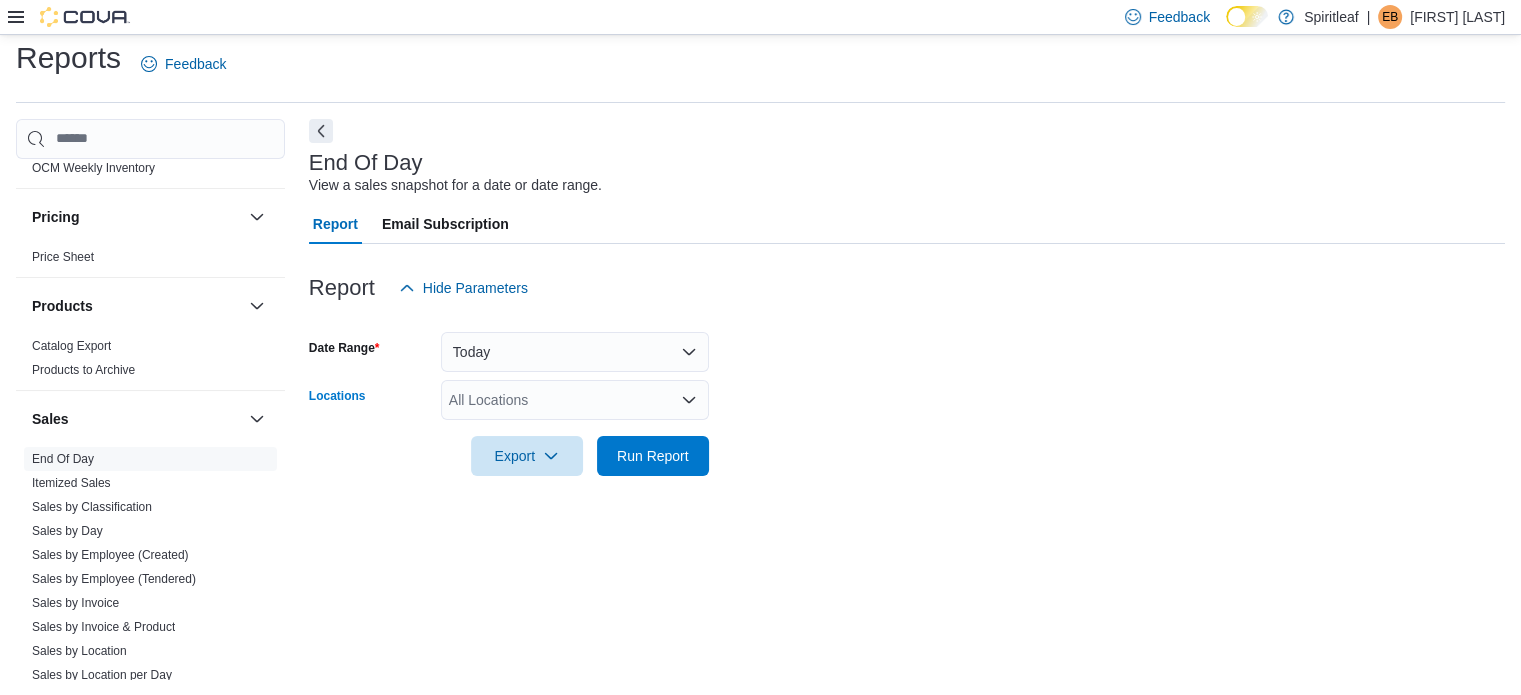 click on "All Locations" at bounding box center [575, 400] 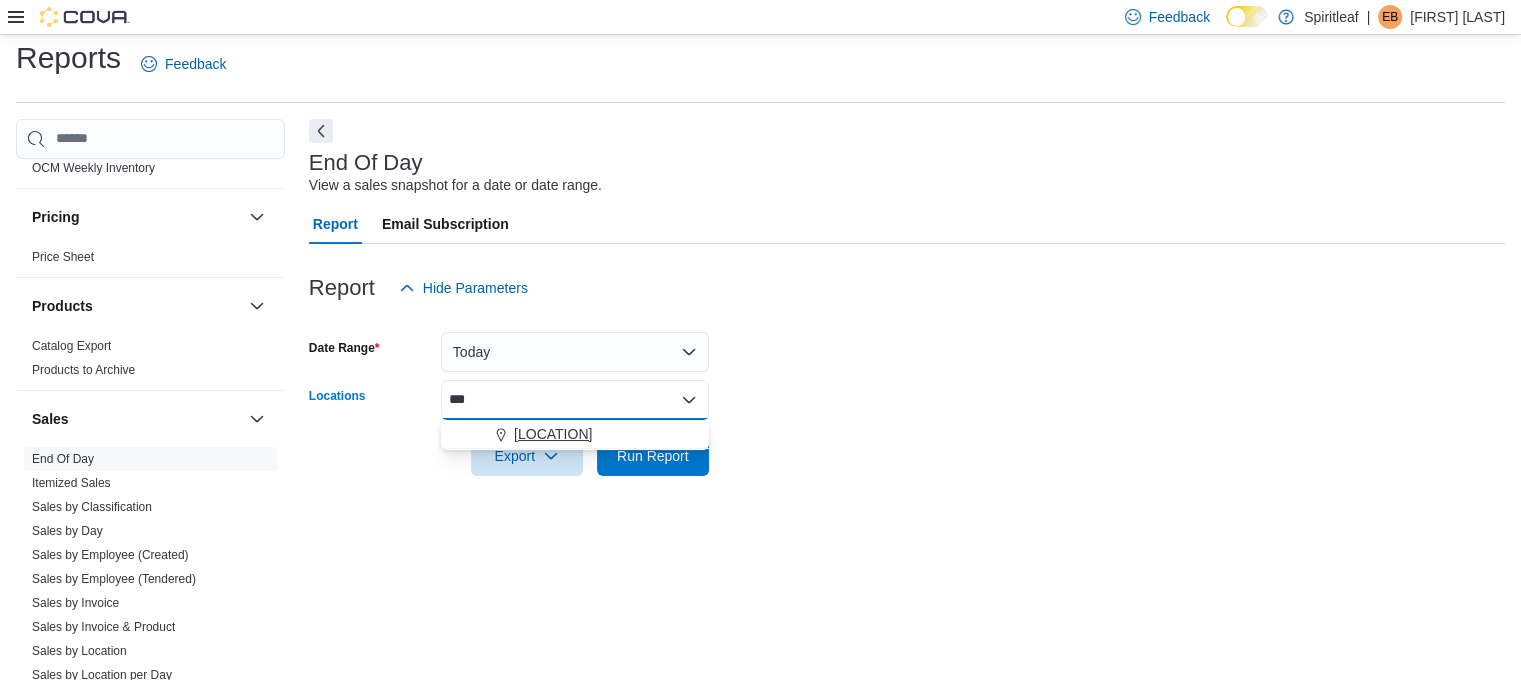 type on "***" 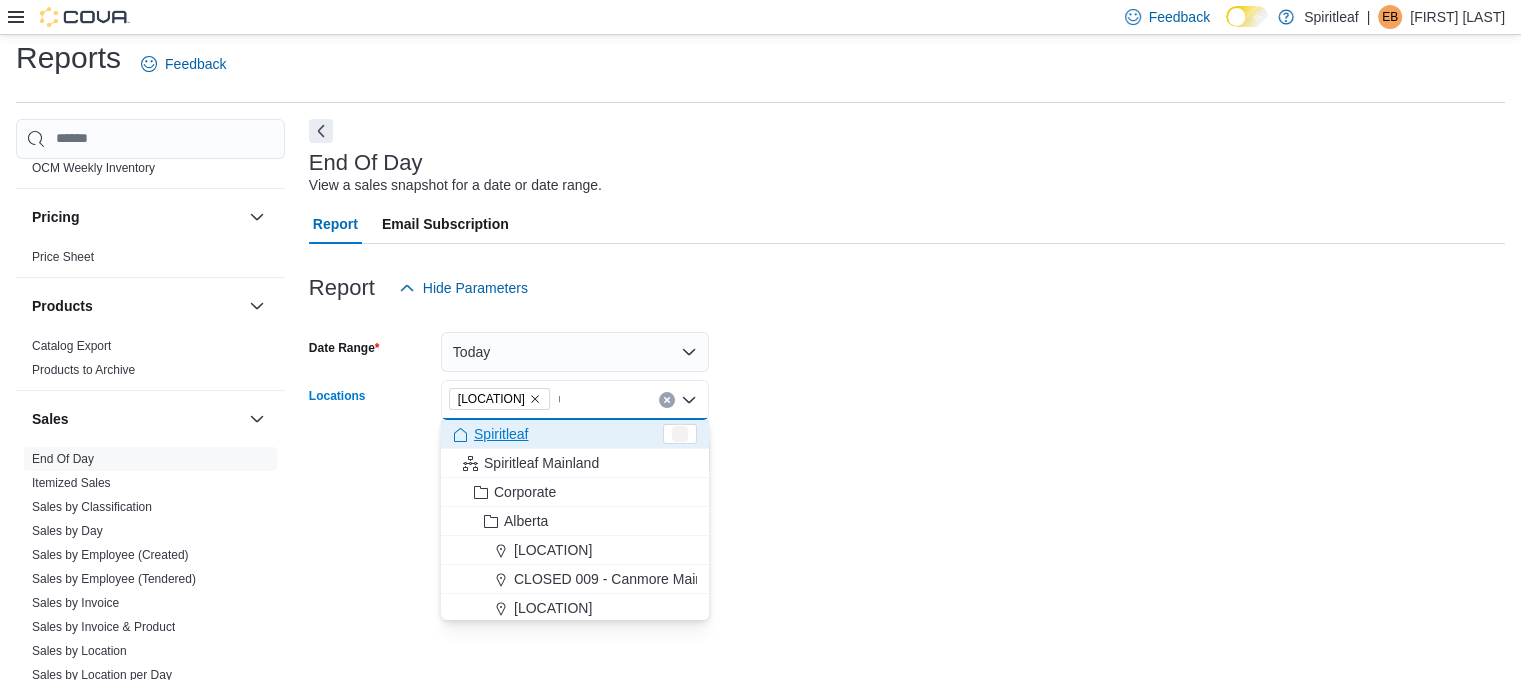 type 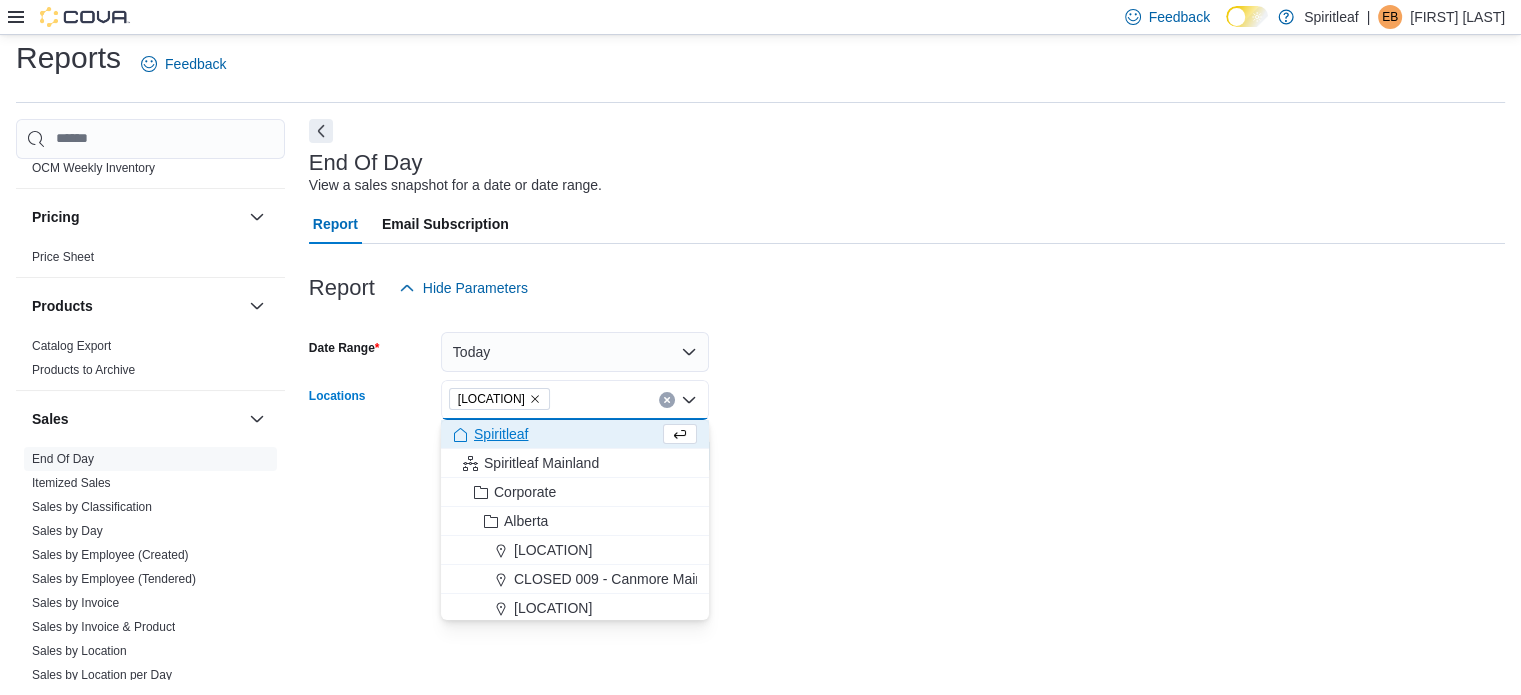 click on "Date Range Today Locations [LOCATION] Combo box. Selected. [LOCATION]. Press Backspace to delete [LOCATION]. Combo box input. All Locations. Type some text or, to display a list of choices, press Down Arrow. To exit the list of choices, press Escape. Export  Run Report" at bounding box center [907, 392] 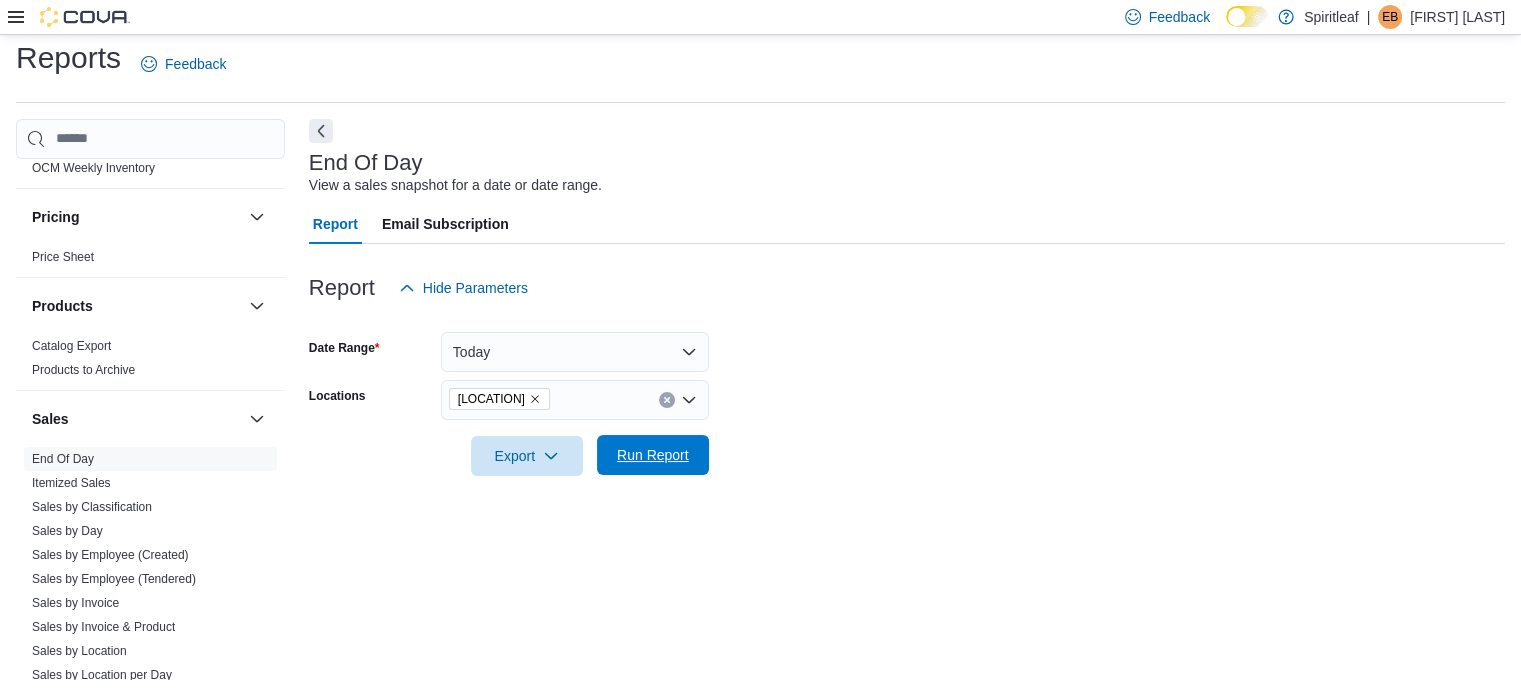 click on "Run Report" at bounding box center (653, 455) 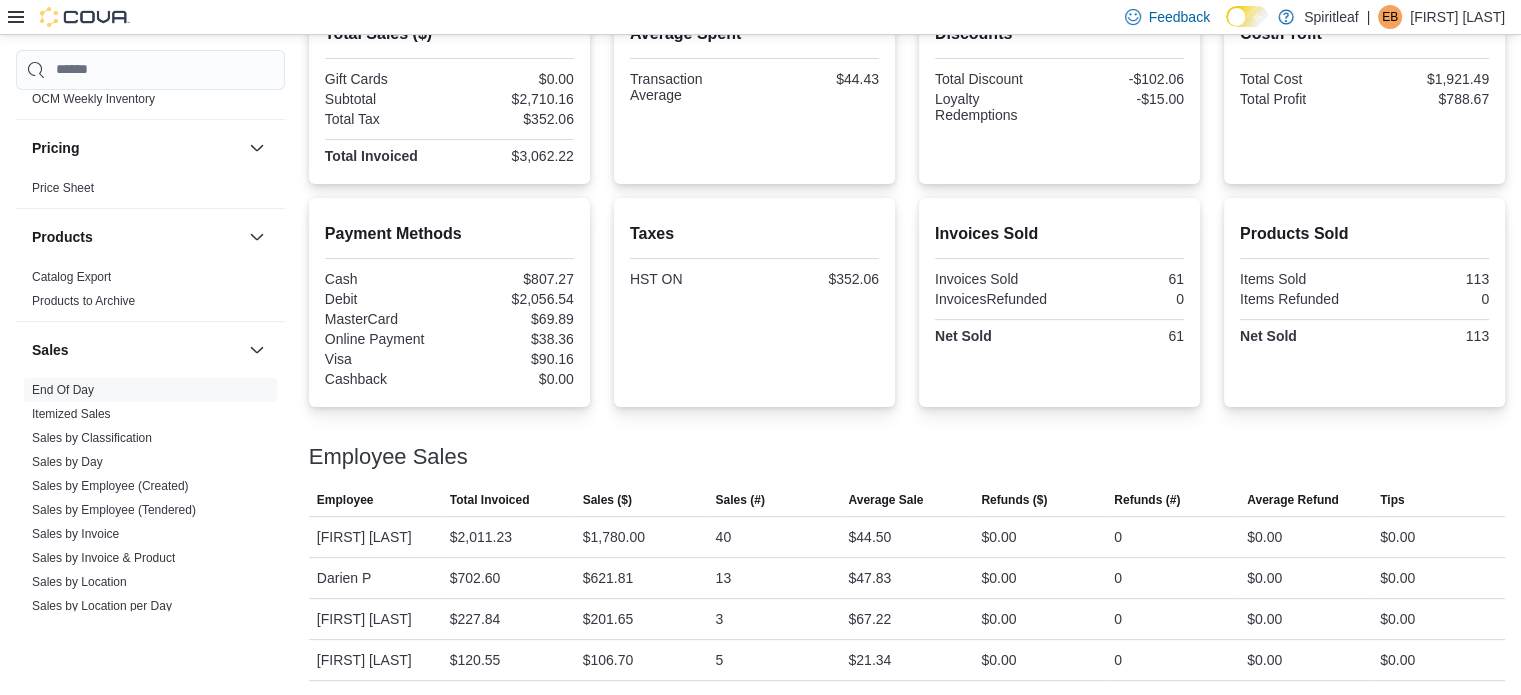 scroll, scrollTop: 42, scrollLeft: 0, axis: vertical 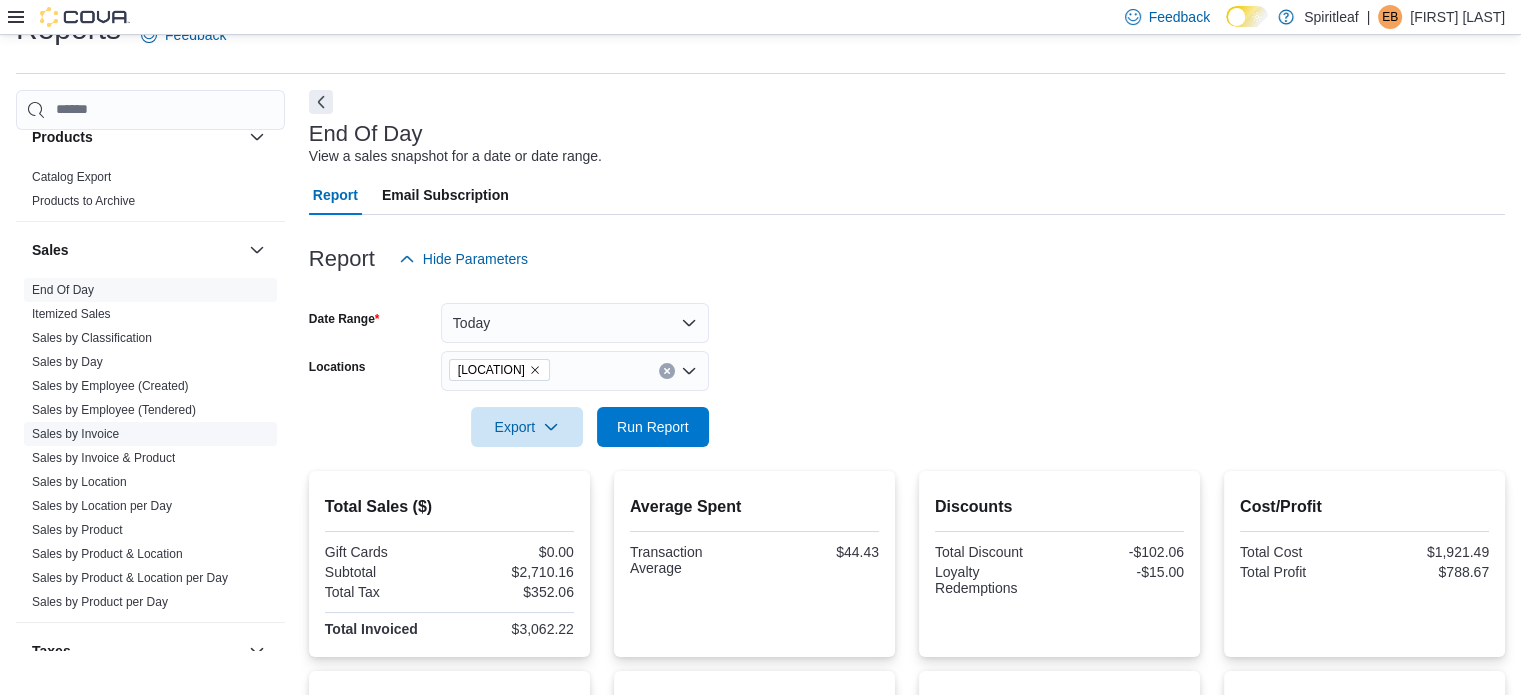 click on "Sales by Invoice" at bounding box center [75, 434] 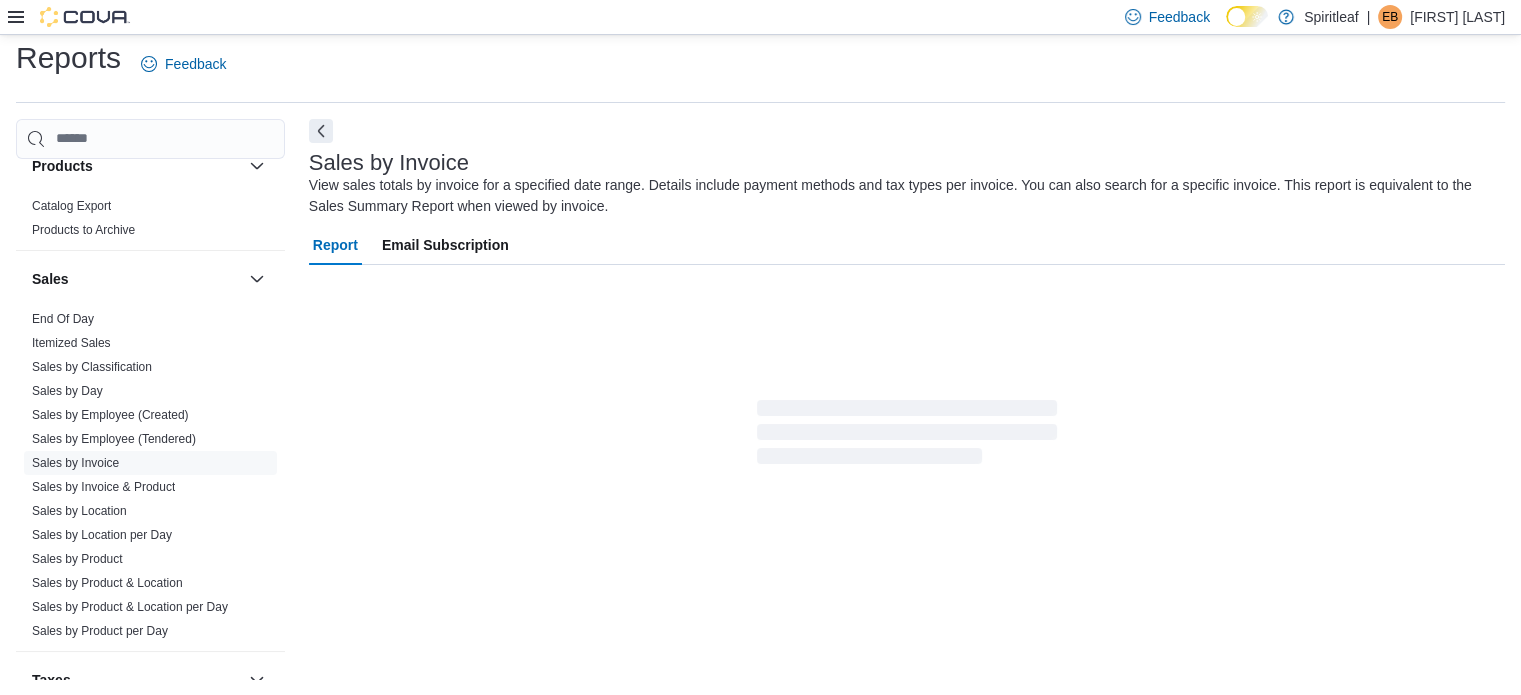 scroll, scrollTop: 67, scrollLeft: 0, axis: vertical 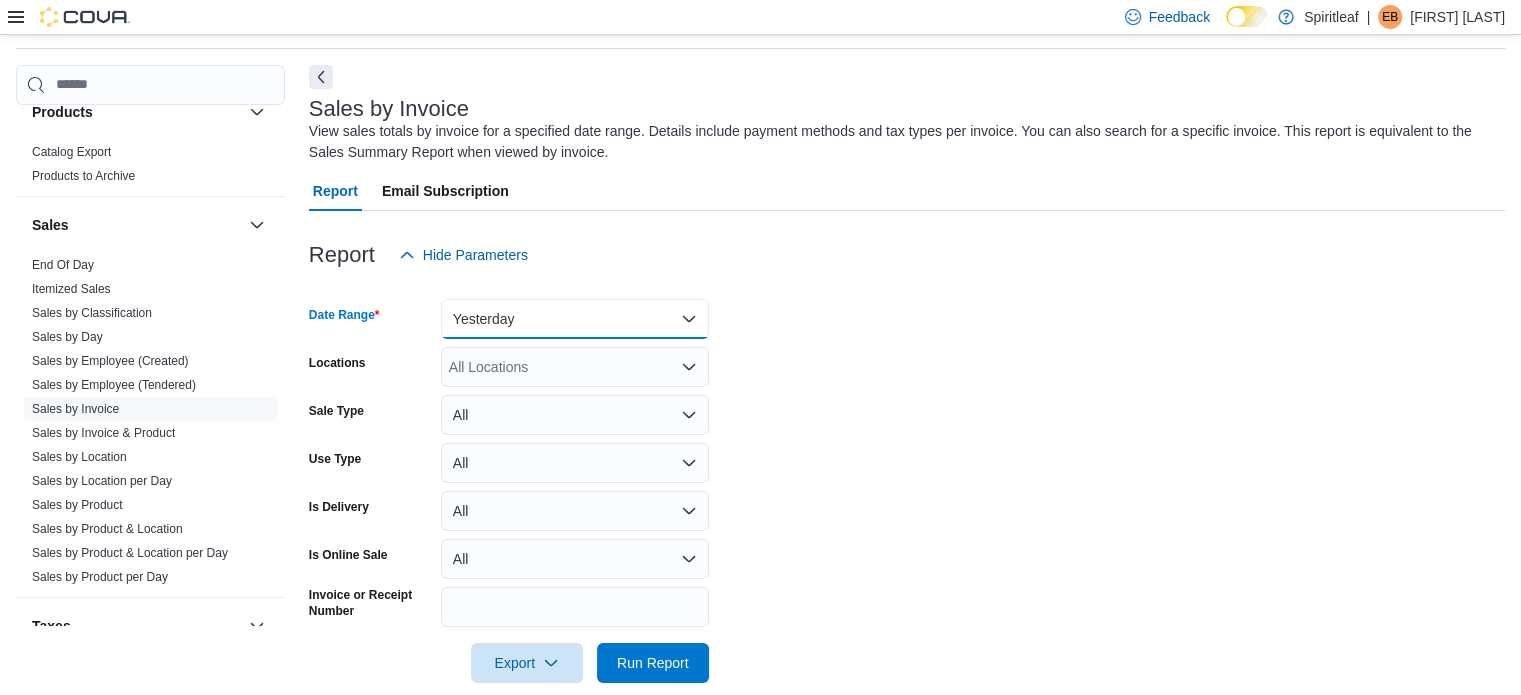 click on "Yesterday" at bounding box center (575, 319) 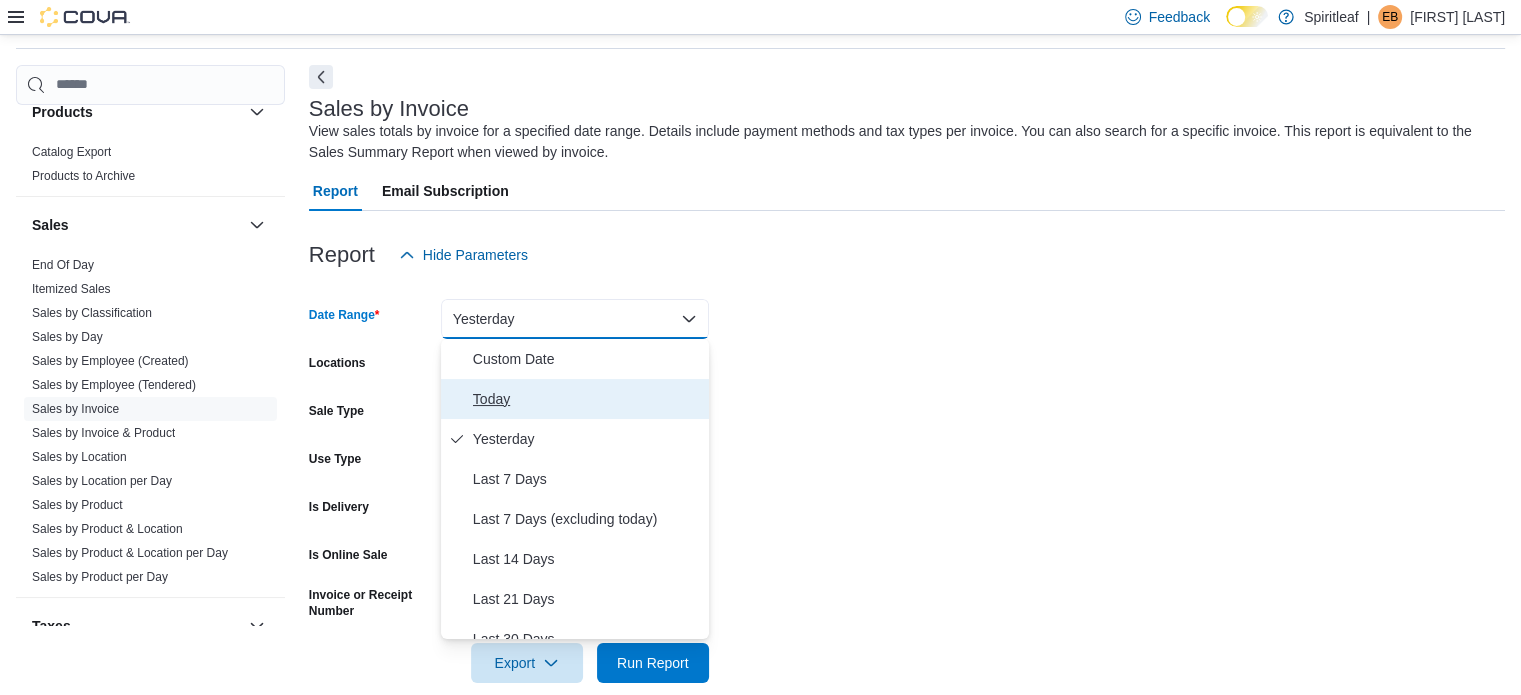 click on "Today" at bounding box center [587, 399] 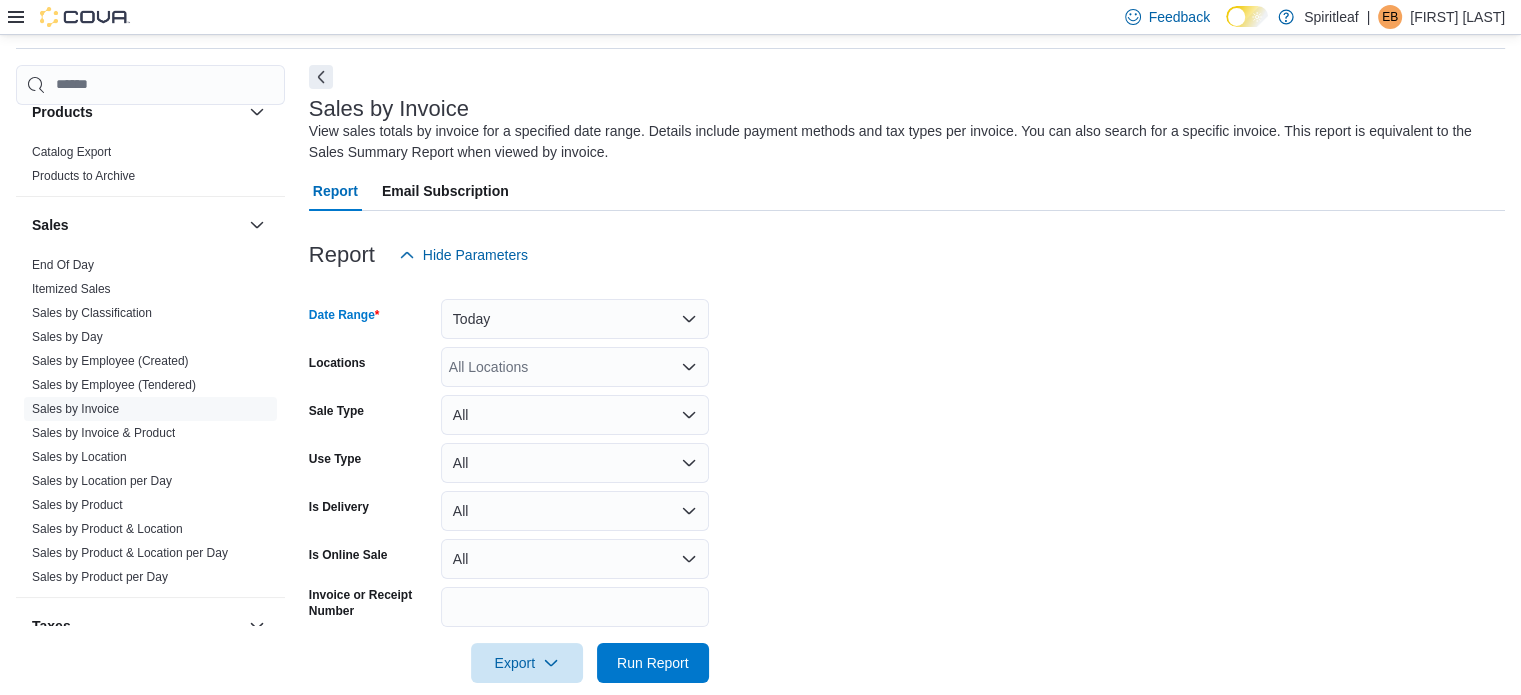 click on "All Locations" at bounding box center [575, 367] 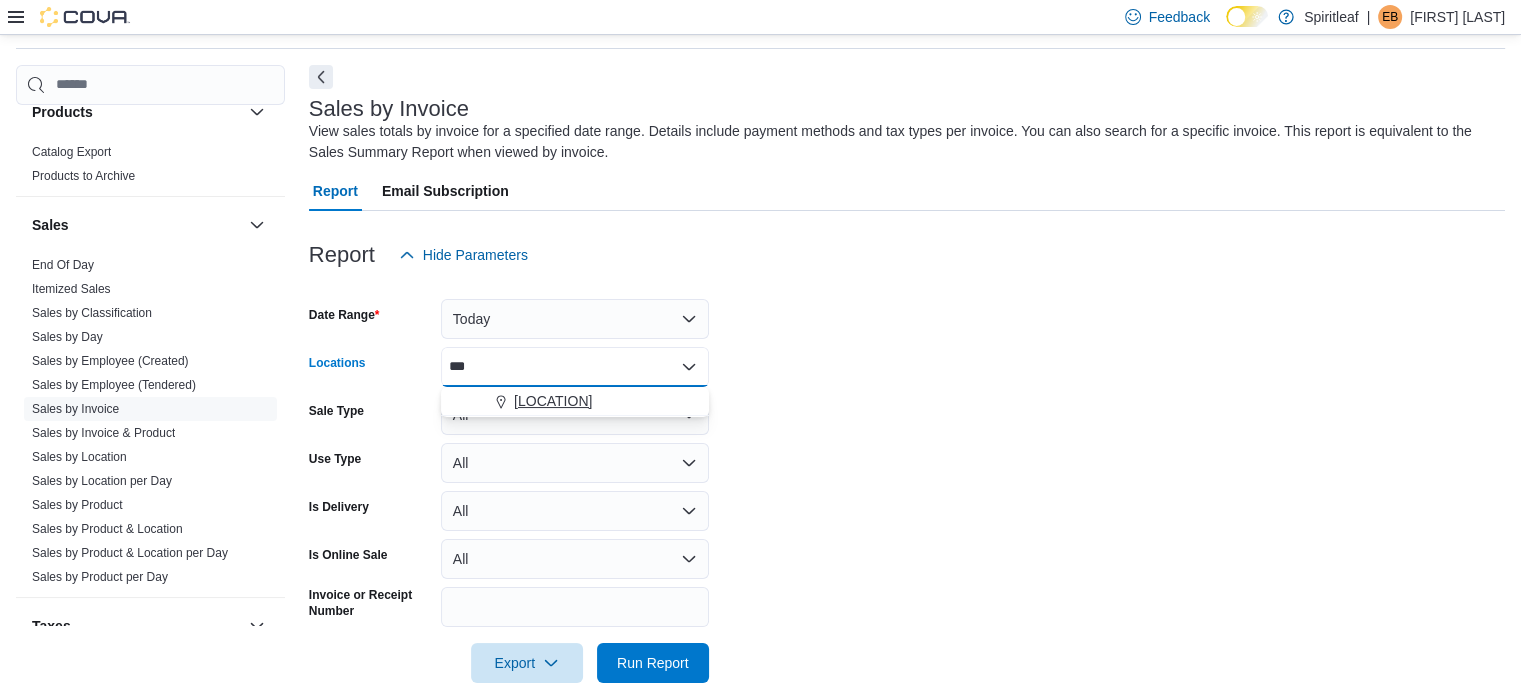 type on "***" 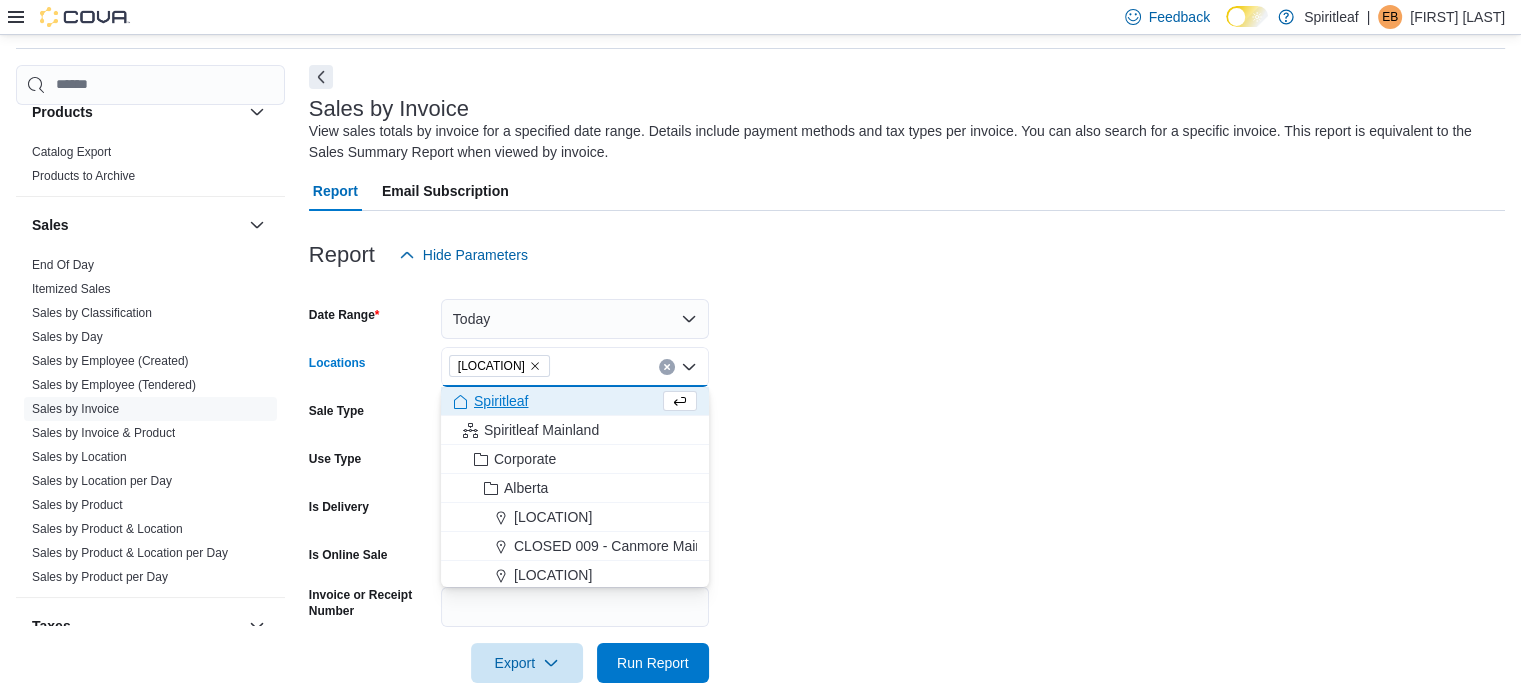 click on "Date Range Today Locations [LOCATION] Combo box. Selected. [LOCATION]. Press Backspace to delete [LOCATION]. Combo box input. All Locations. Type some text or, to display a list of choices, press Down Arrow. To exit the list of choices, press Escape. Sale Type All Use Type All Is Delivery All Is Online Sale All Invoice or Receipt Number Export  Run Report" at bounding box center [907, 479] 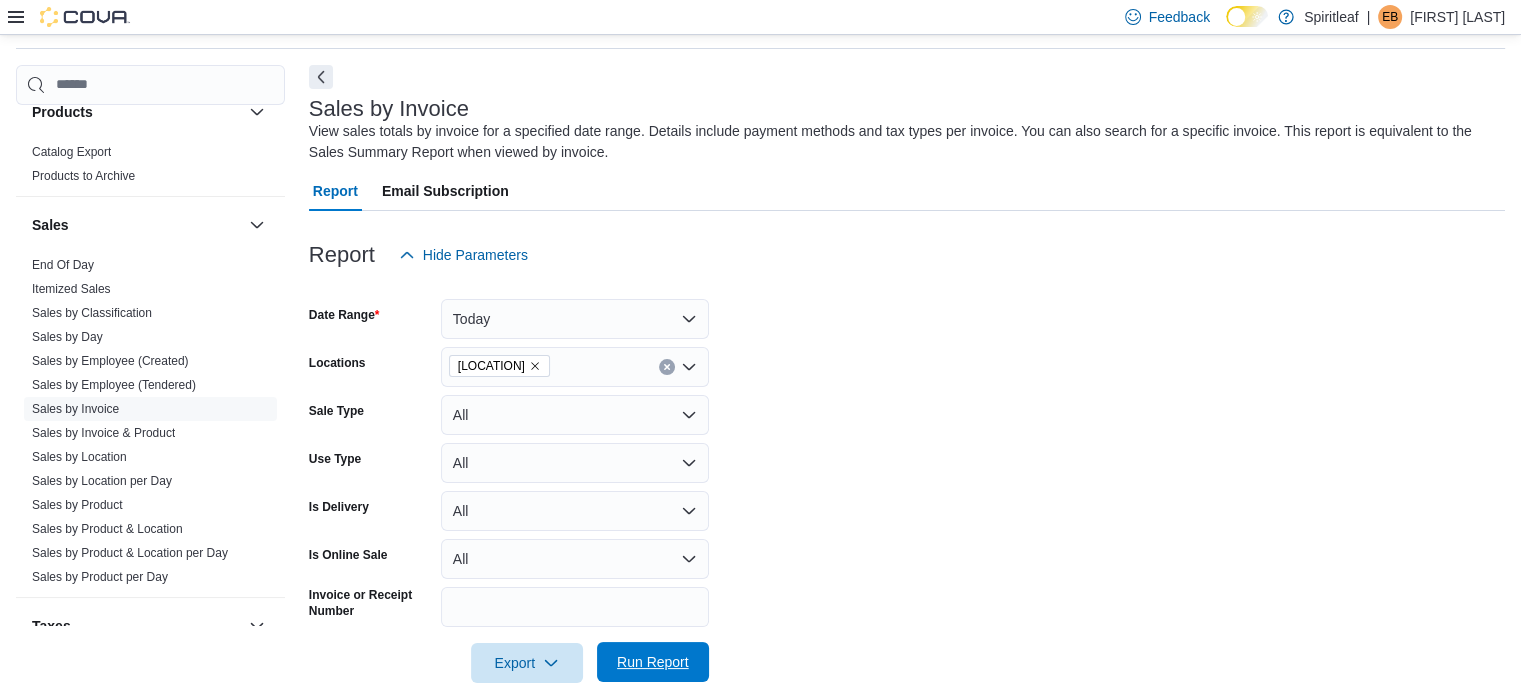 click on "Run Report" at bounding box center [653, 662] 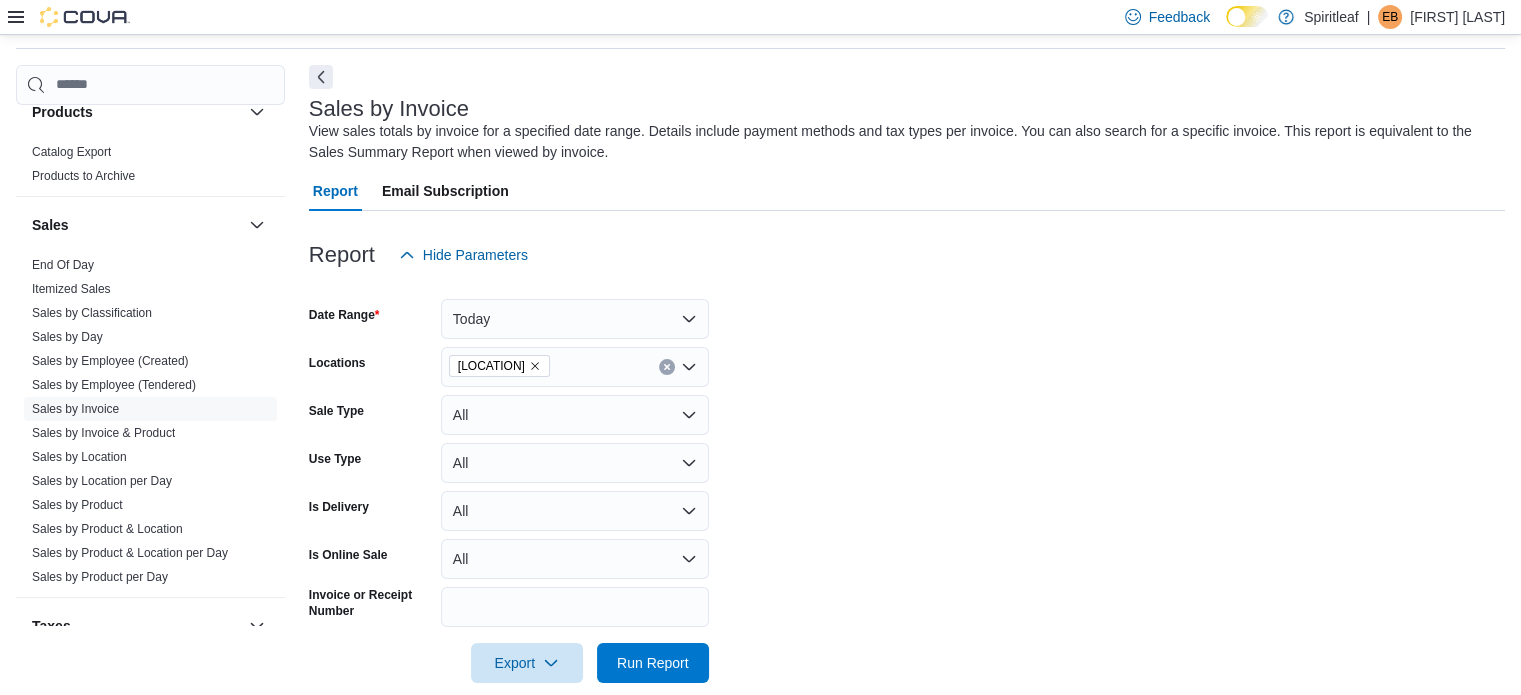 scroll, scrollTop: 522, scrollLeft: 0, axis: vertical 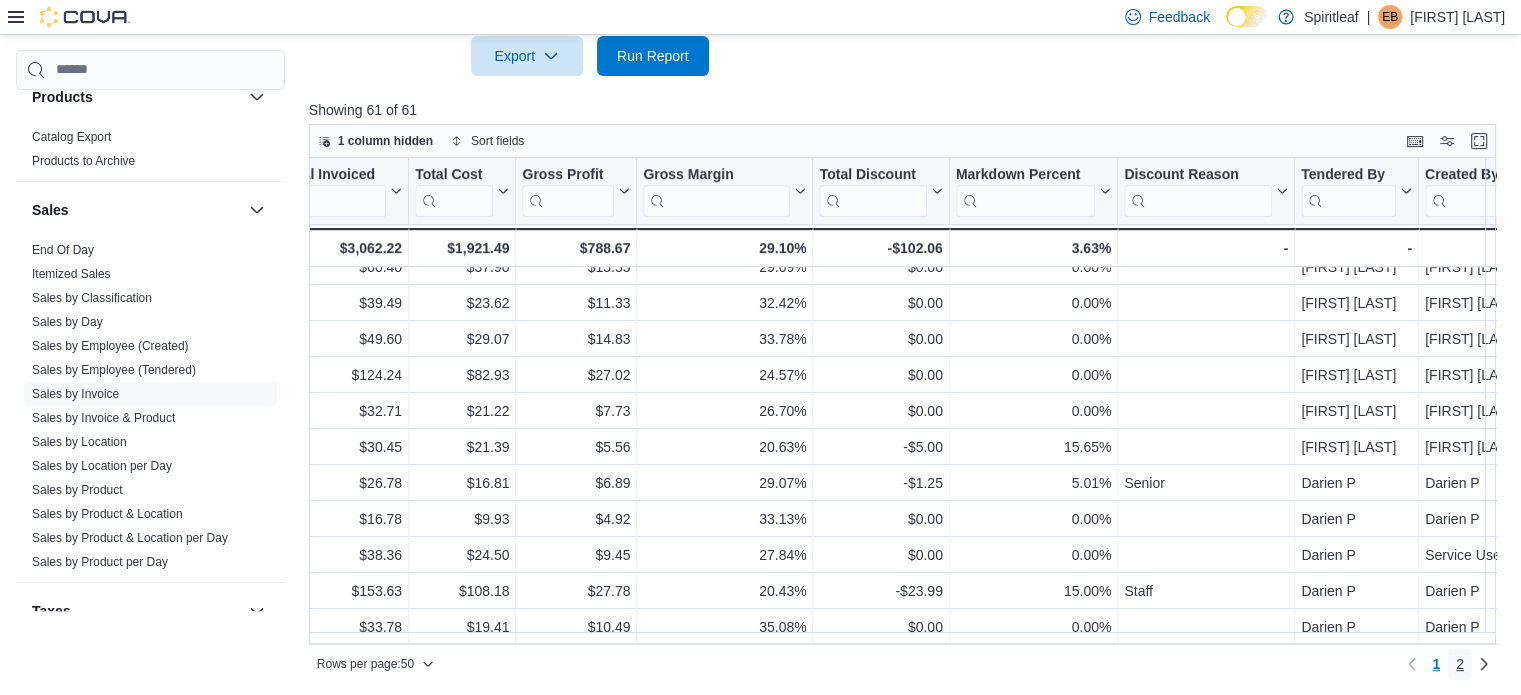click on "2" at bounding box center (1460, 664) 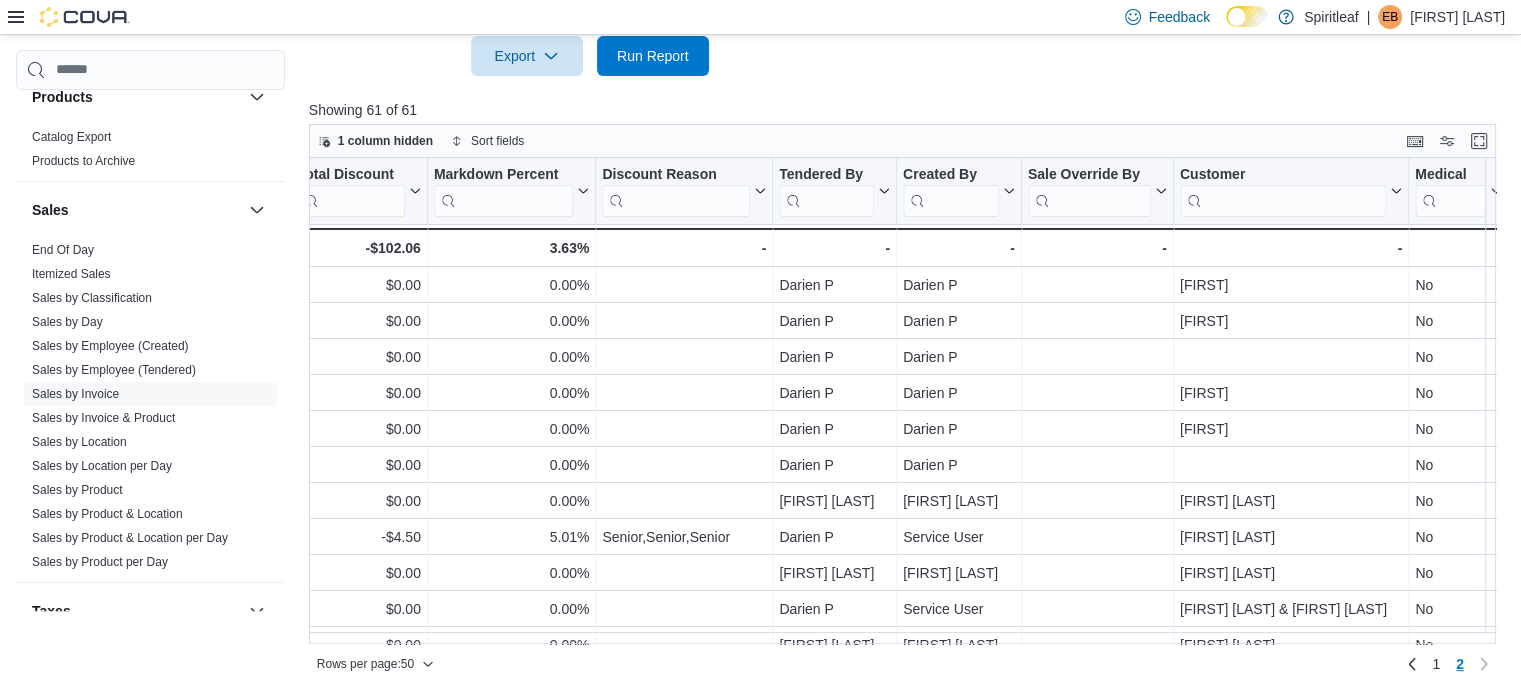 scroll, scrollTop: 29, scrollLeft: 2204, axis: both 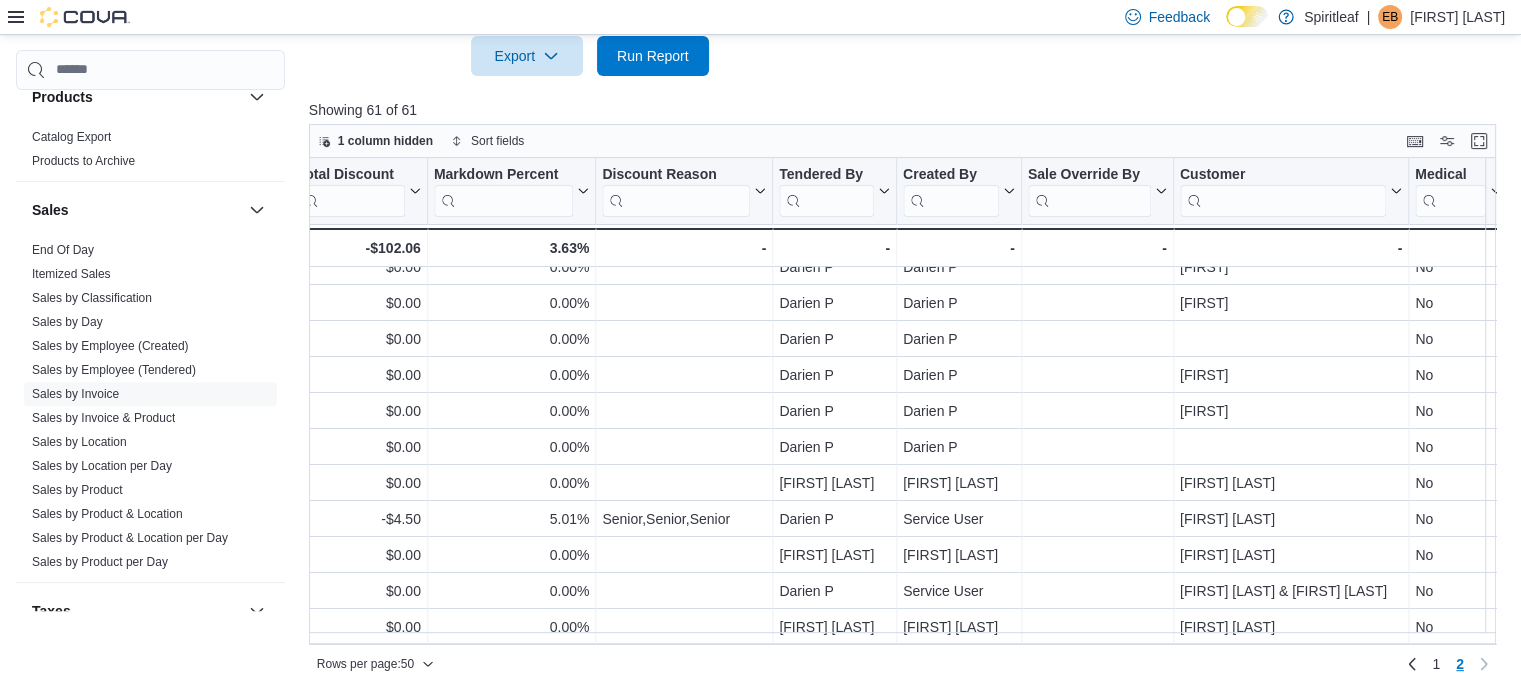 click on "Date Range Today Locations [LOCATION] Sale Type All Use Type All Is Delivery All Is Online Sale All Invoice or Receipt Number Export  Run Report" at bounding box center [907, -128] 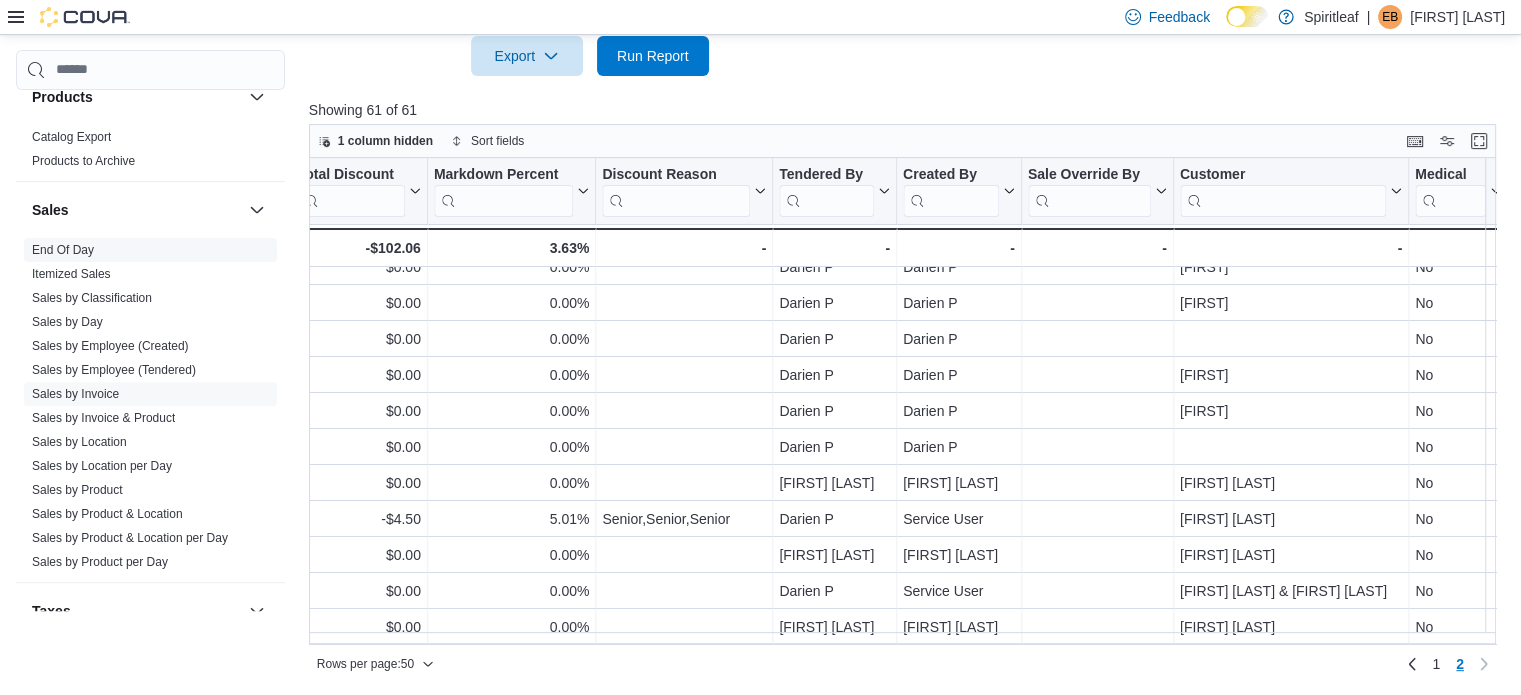 click on "End Of Day" at bounding box center (63, 250) 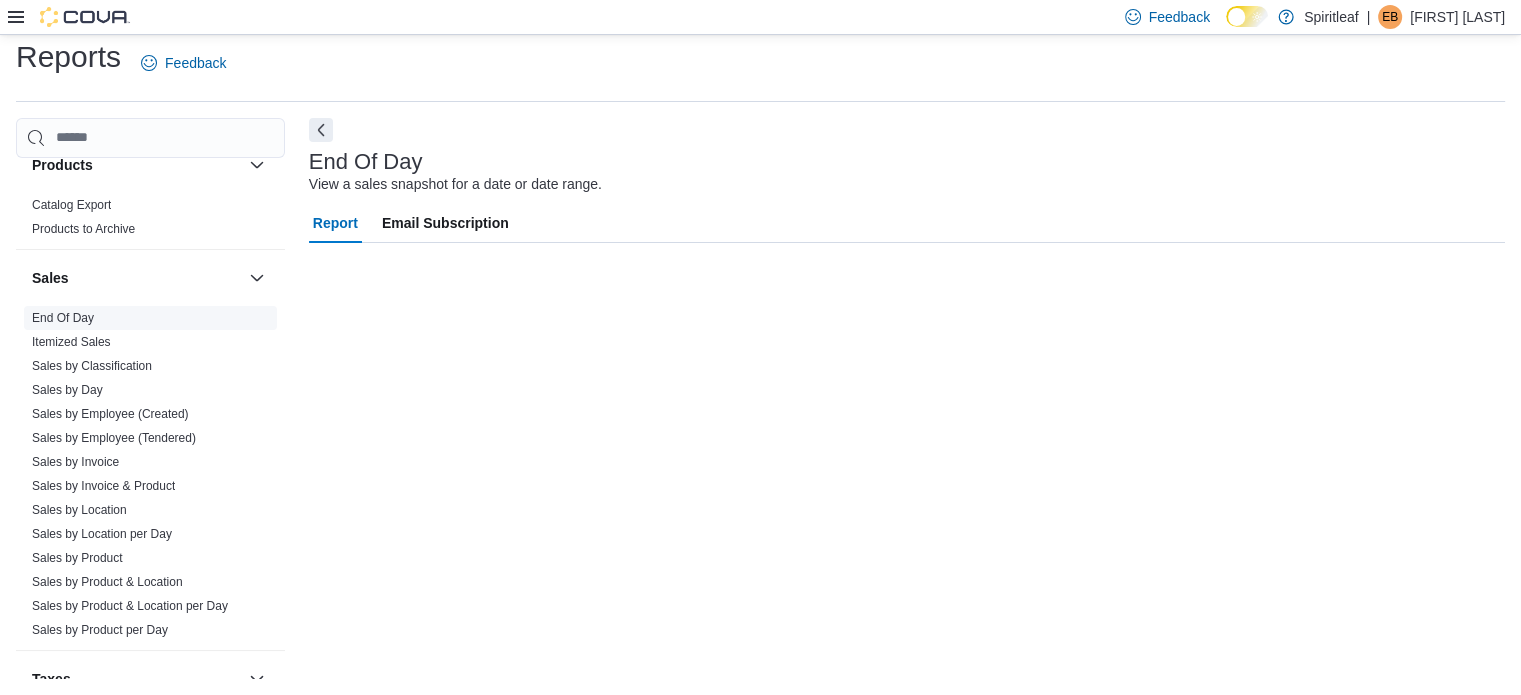 scroll, scrollTop: 13, scrollLeft: 0, axis: vertical 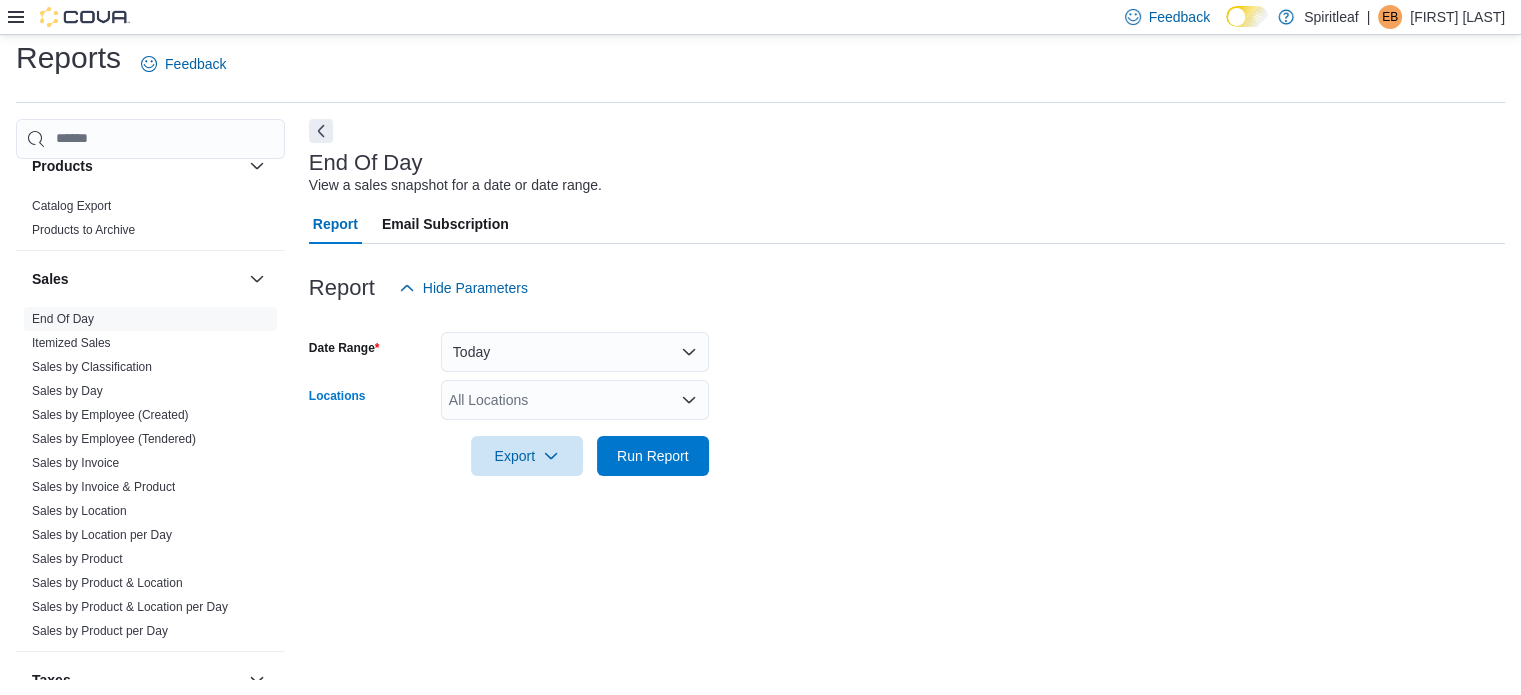 click on "All Locations" at bounding box center (575, 400) 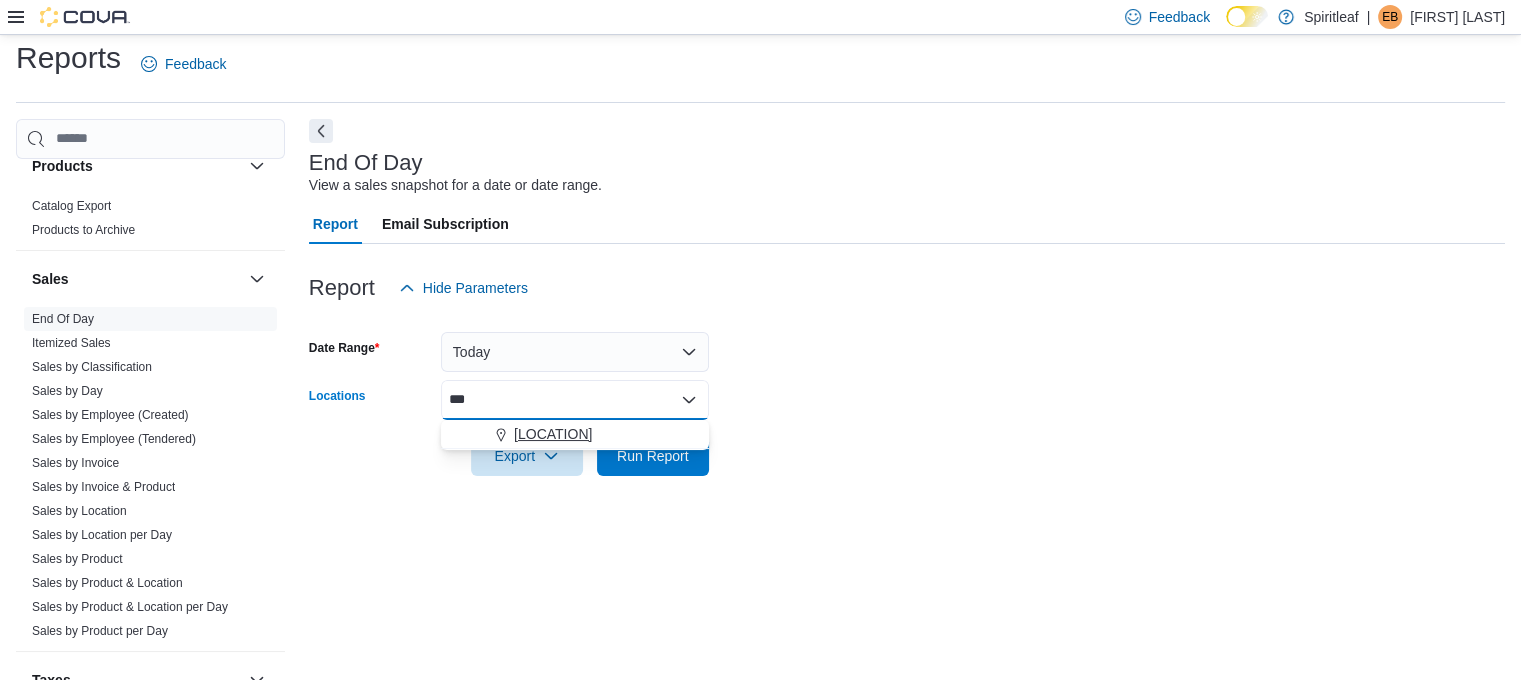 type on "***" 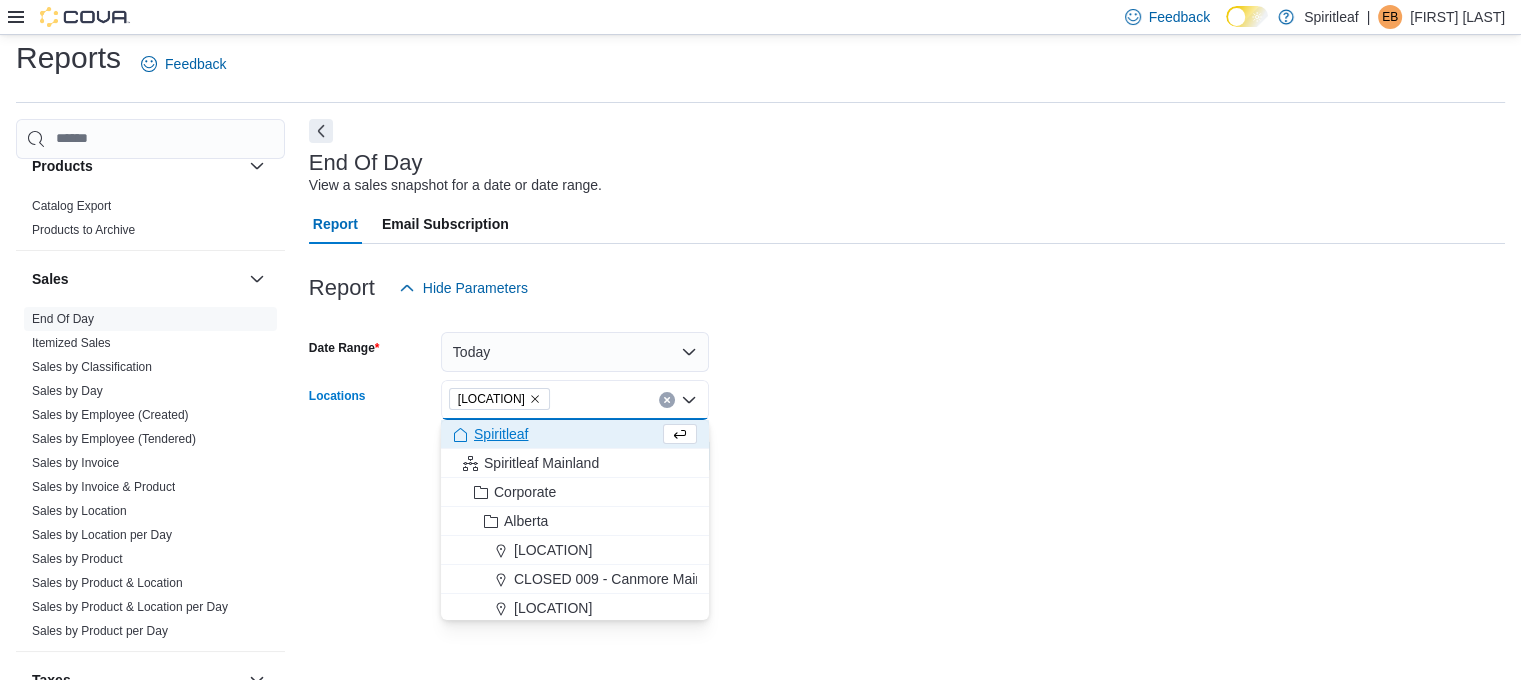 click on "End Of Day    View a sales snapshot for a date or date range. Report Email Subscription Report Hide Parameters   Date Range Today Locations [LOCATION] Combo box. Selected. [LOCATION]. Press Backspace to delete [LOCATION]. Combo box input. All Locations. Type some text or, to display a list of choices, press Down Arrow. To exit the list of choices, press Escape. Export  Run Report" at bounding box center [907, 399] 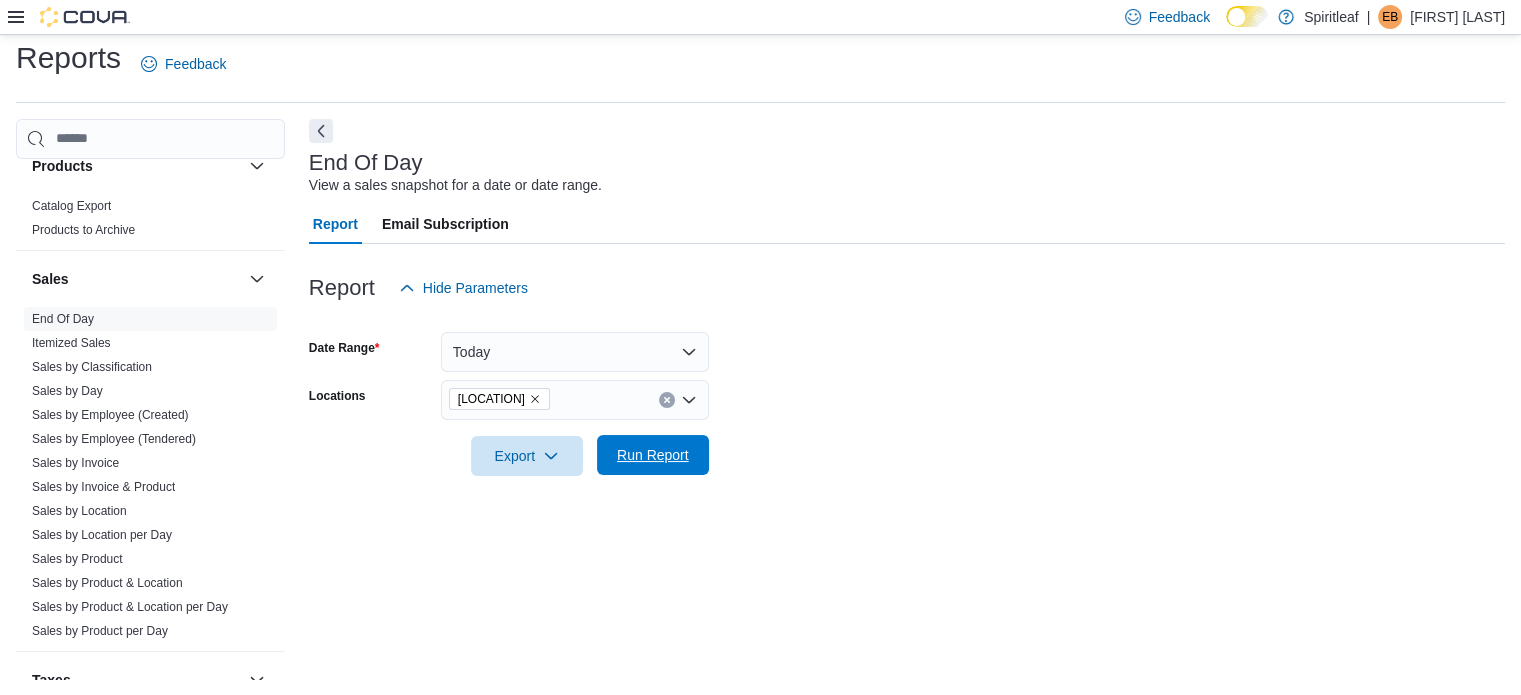 click on "Run Report" at bounding box center (653, 455) 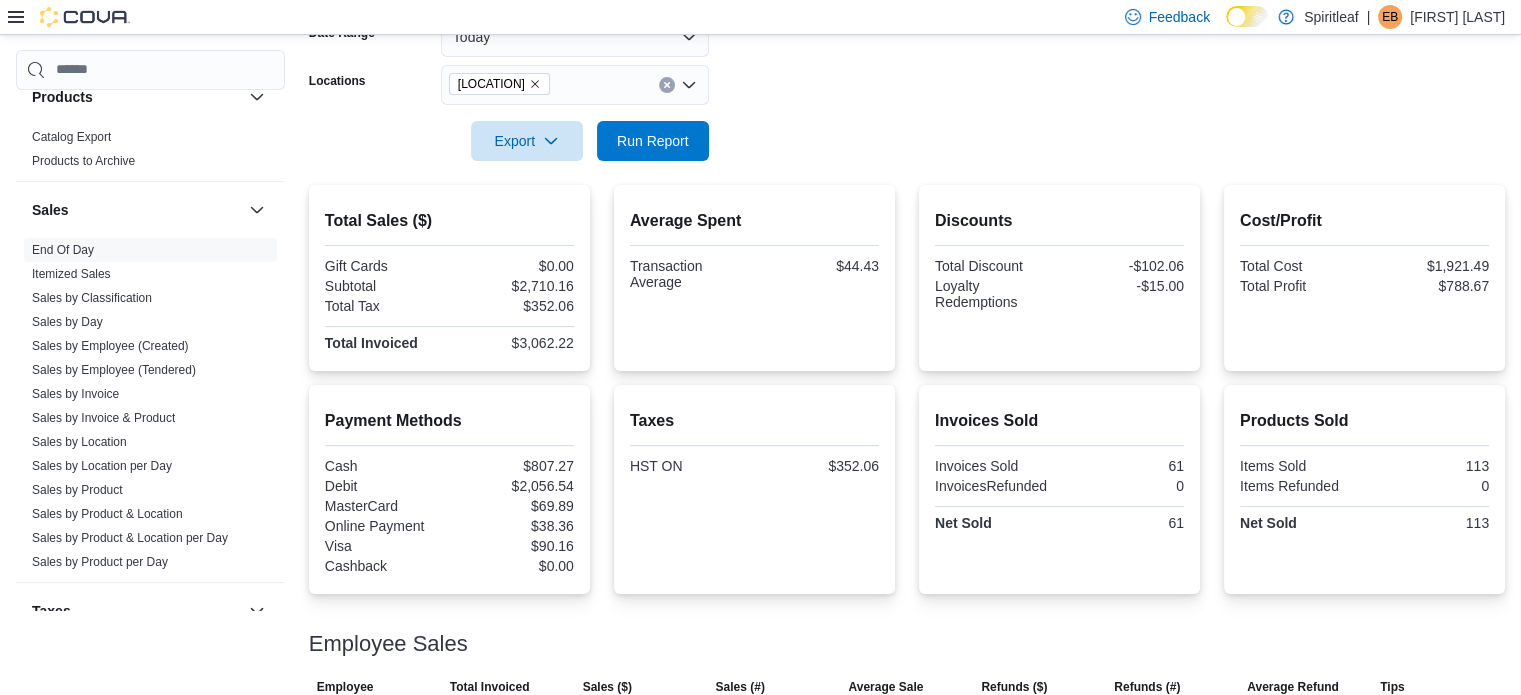 scroll, scrollTop: 306, scrollLeft: 0, axis: vertical 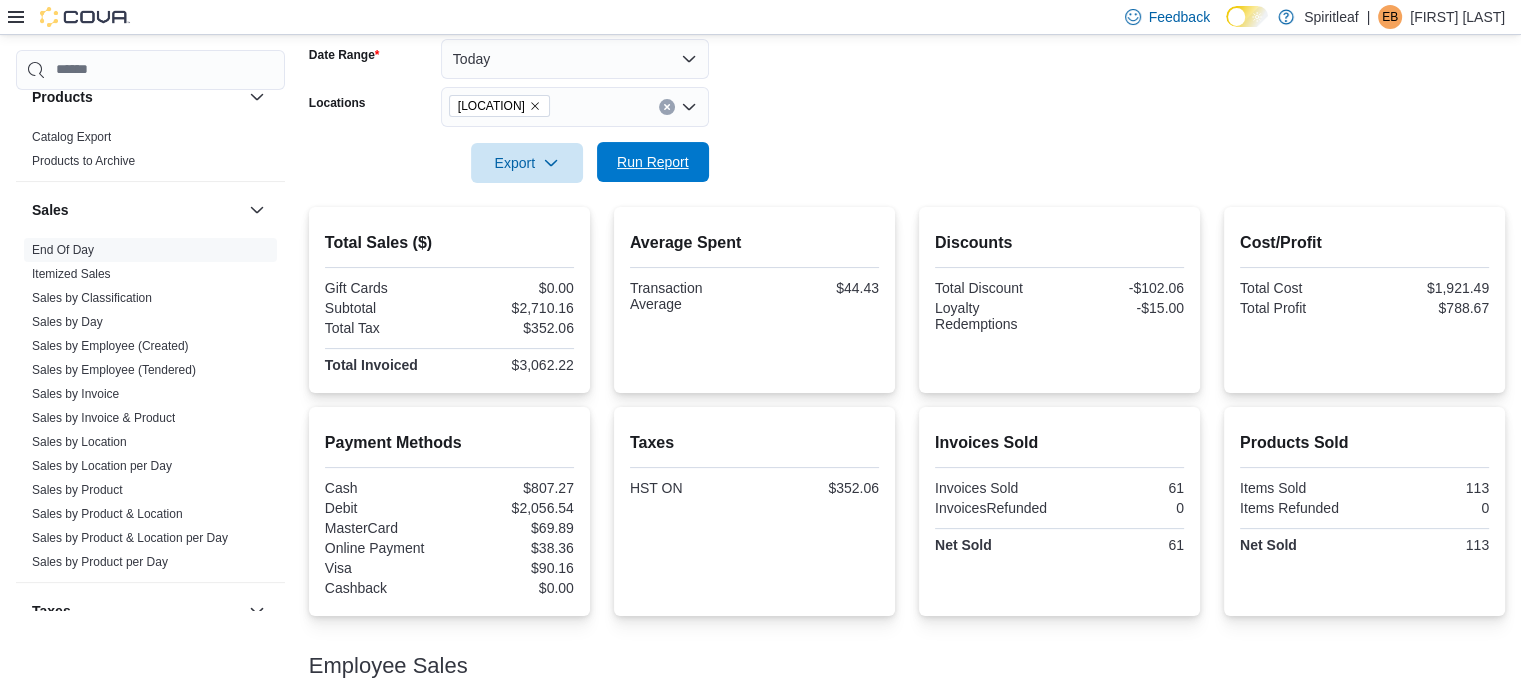click on "Run Report" at bounding box center [653, 162] 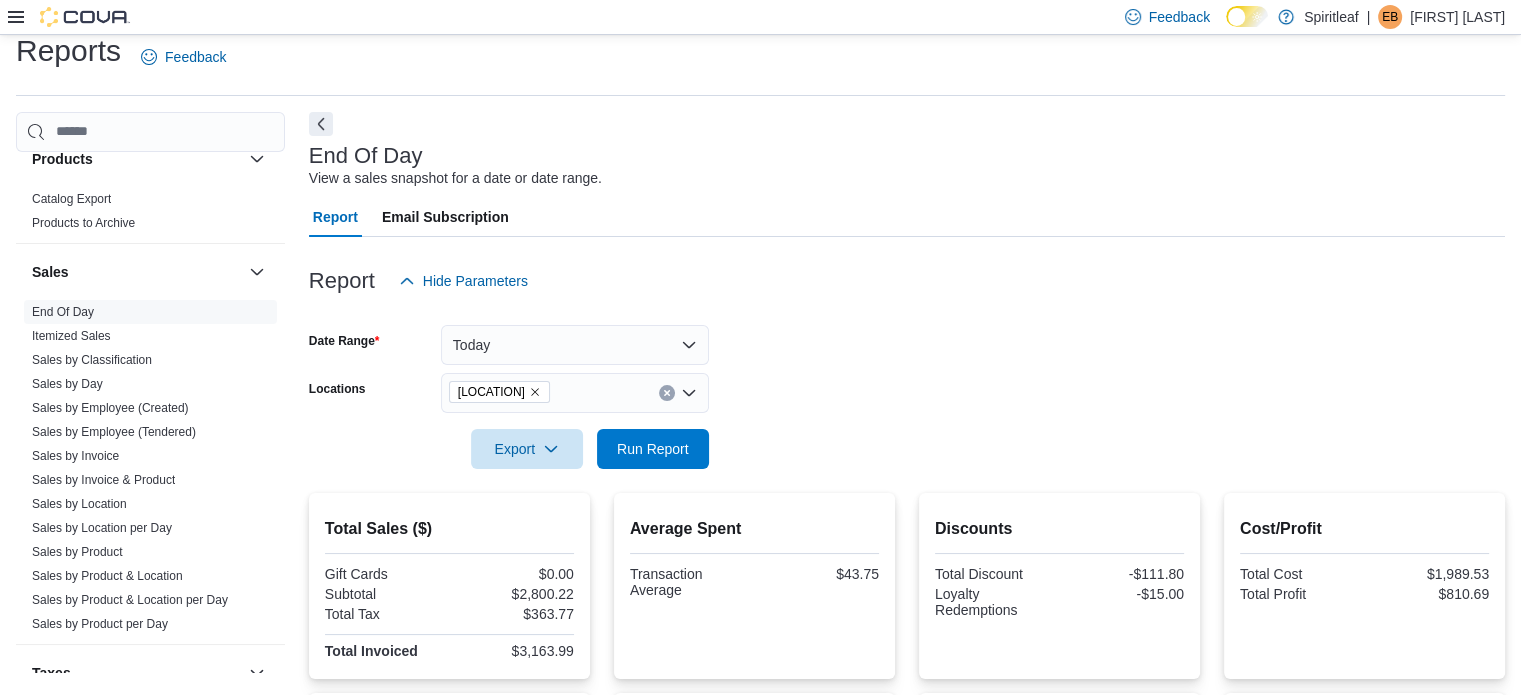 scroll, scrollTop: 19, scrollLeft: 0, axis: vertical 